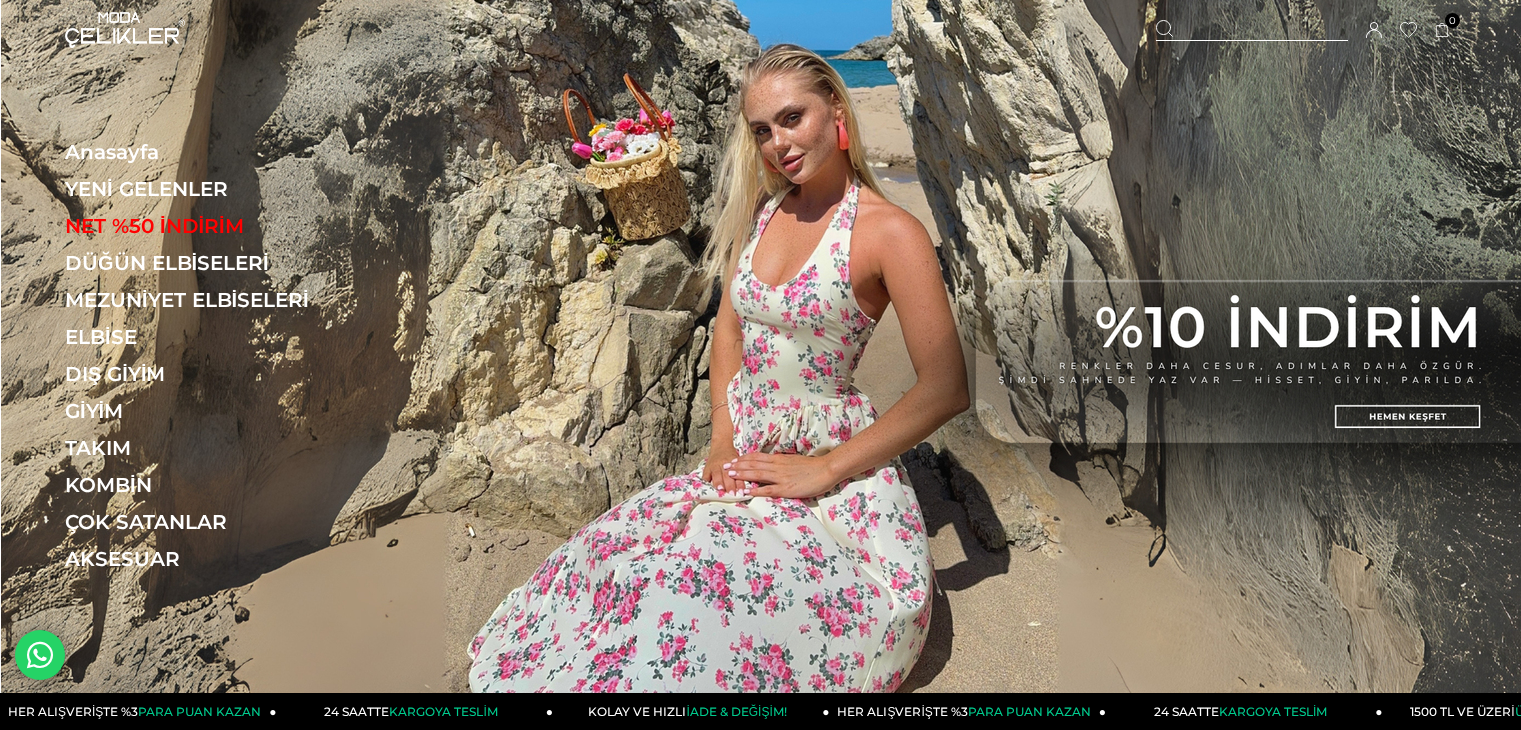 scroll, scrollTop: 0, scrollLeft: 0, axis: both 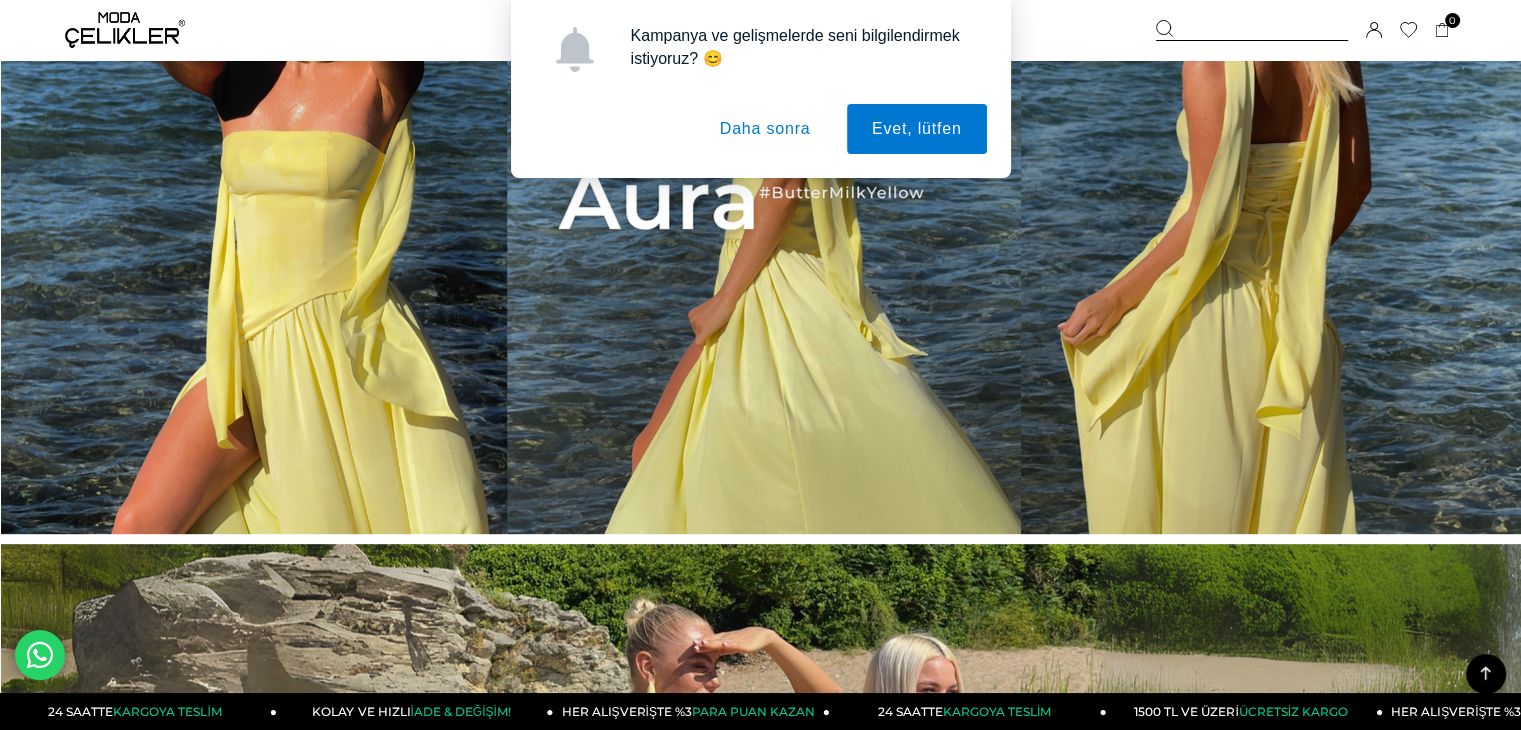 click at bounding box center [761, 178] 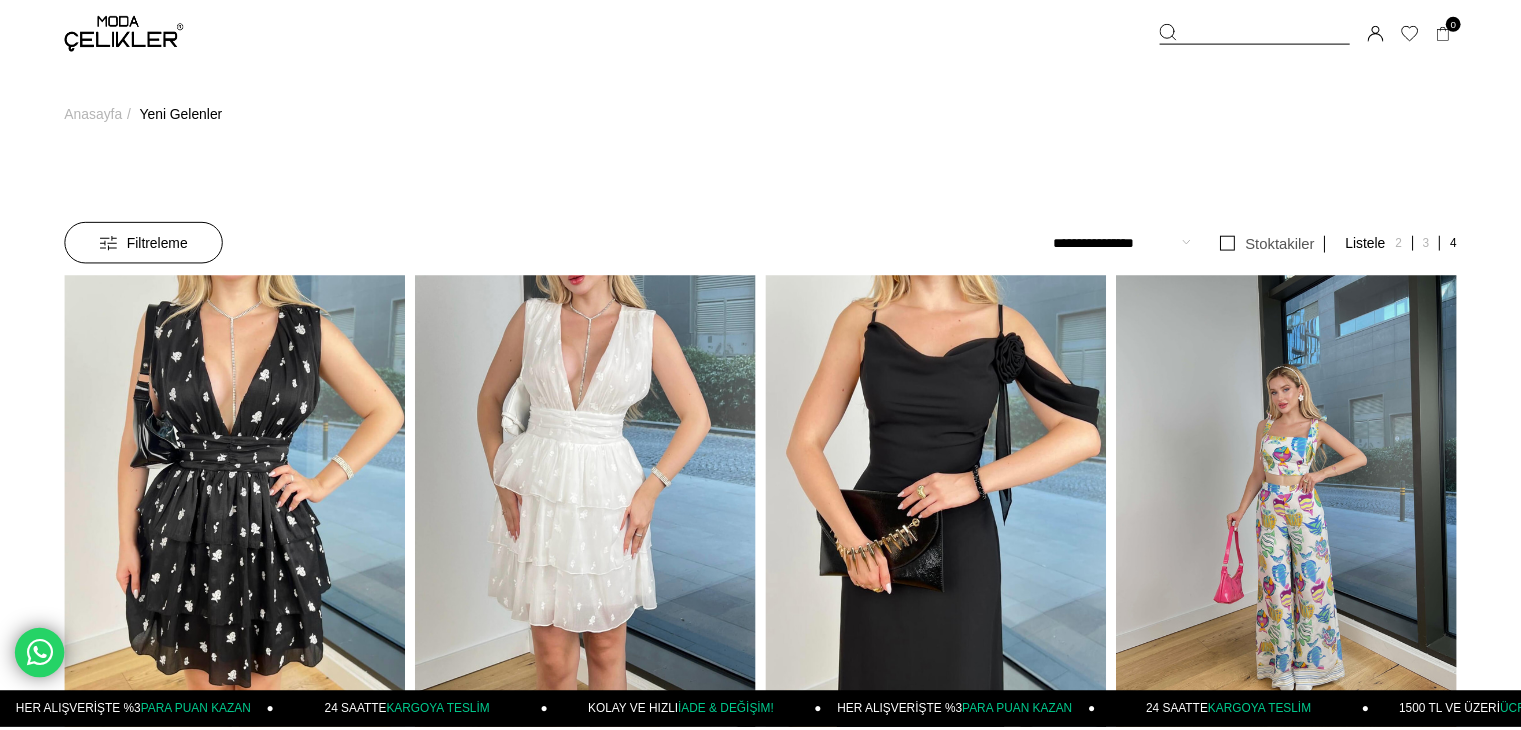 scroll, scrollTop: 0, scrollLeft: 0, axis: both 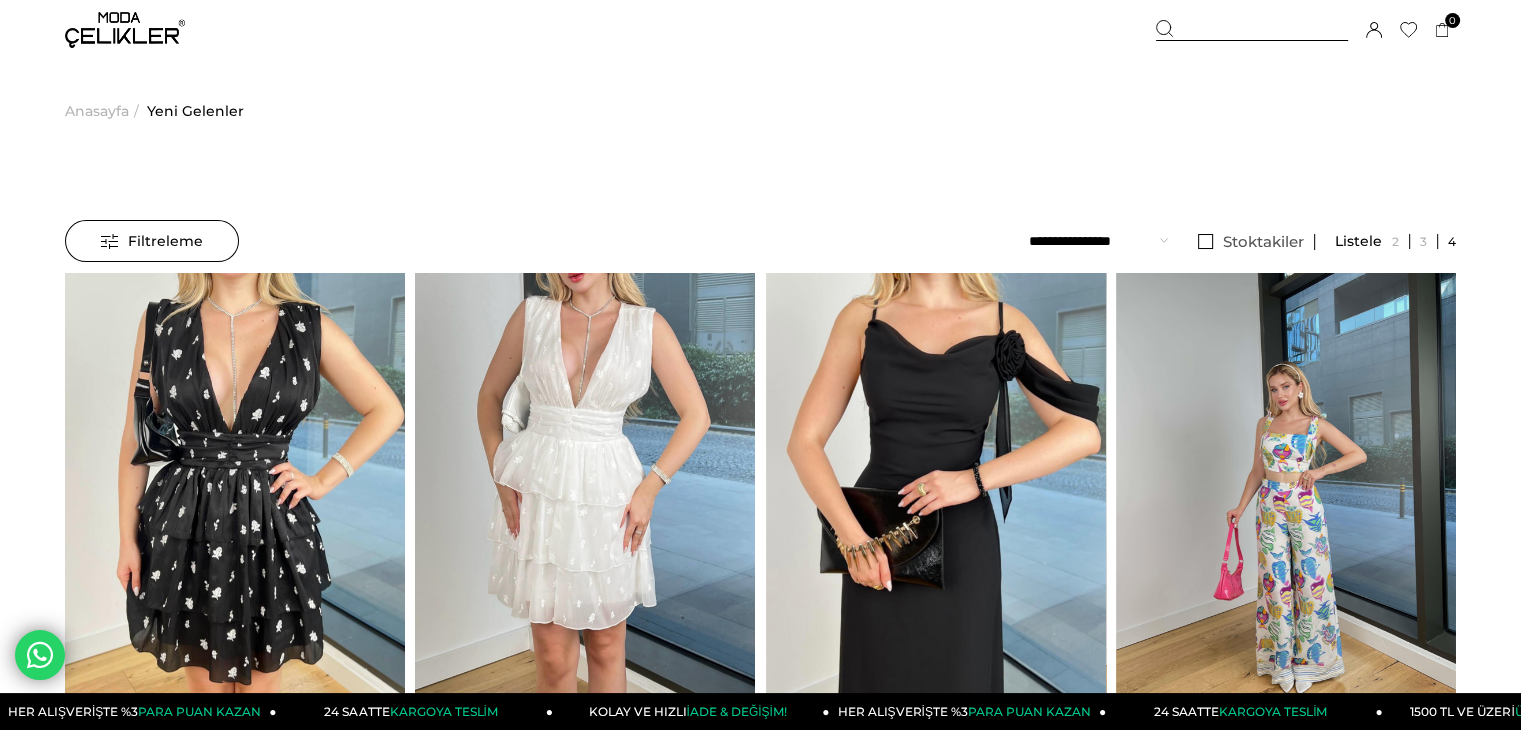 click on "Filtreleme" at bounding box center (152, 241) 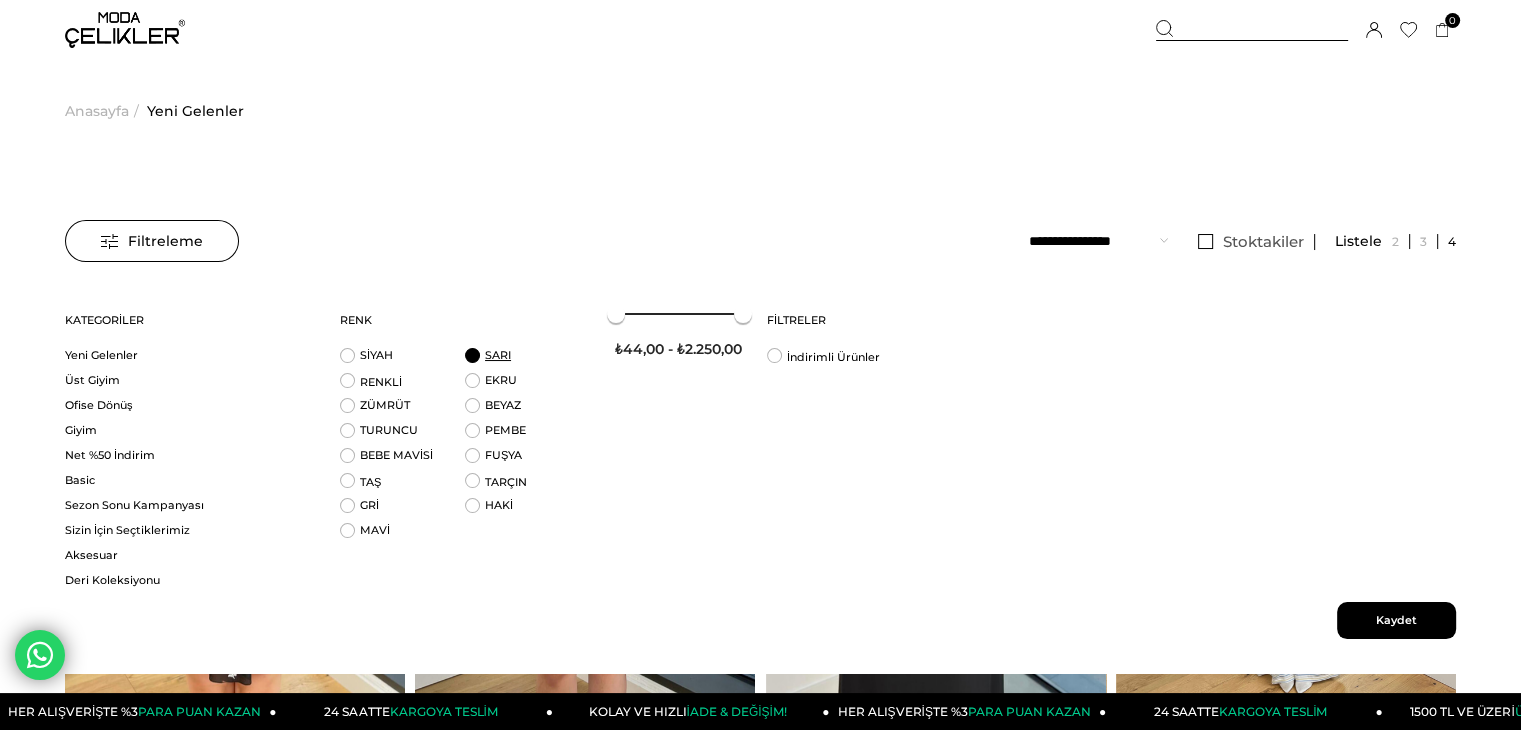 click on "SARI" at bounding box center [498, 355] 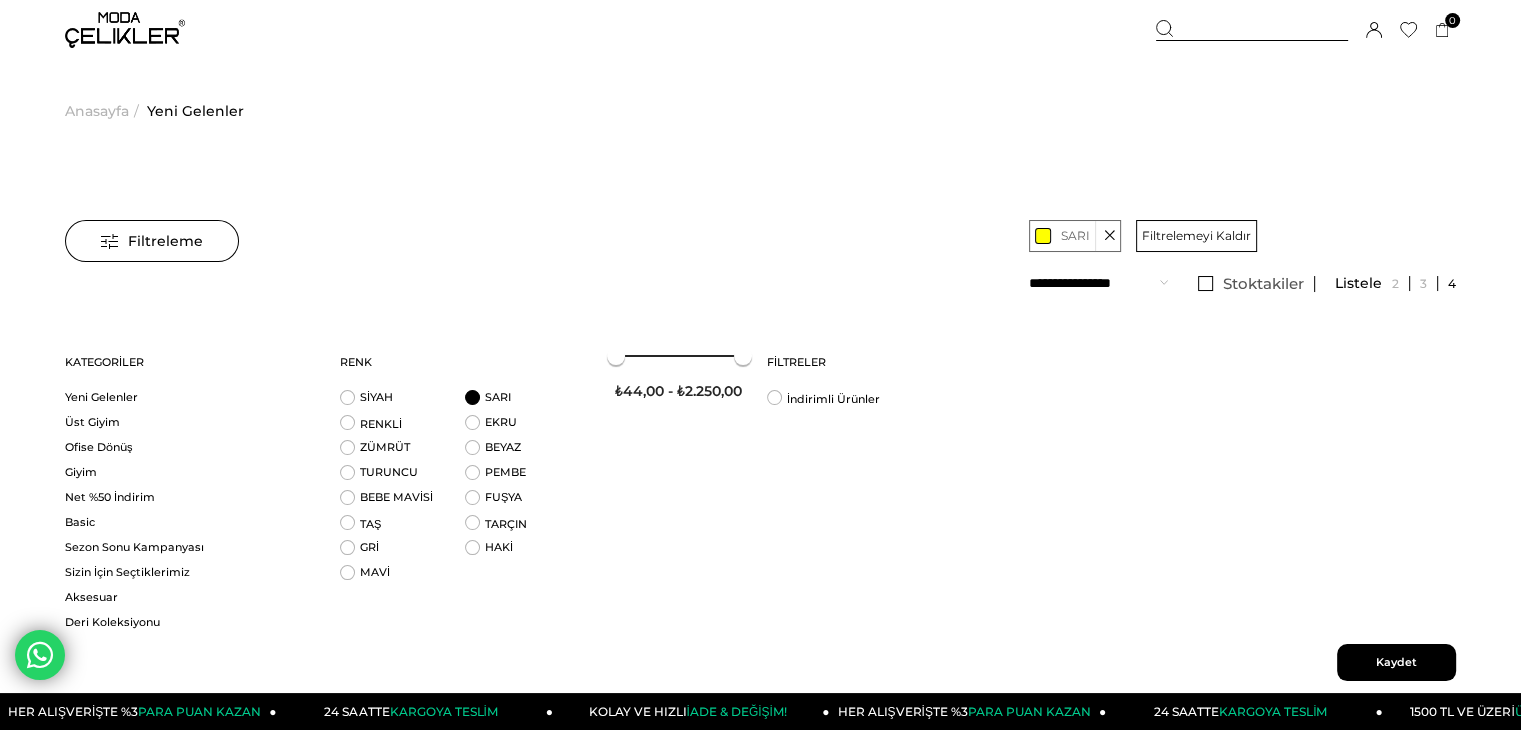 click on "Kaydet" at bounding box center (1396, 662) 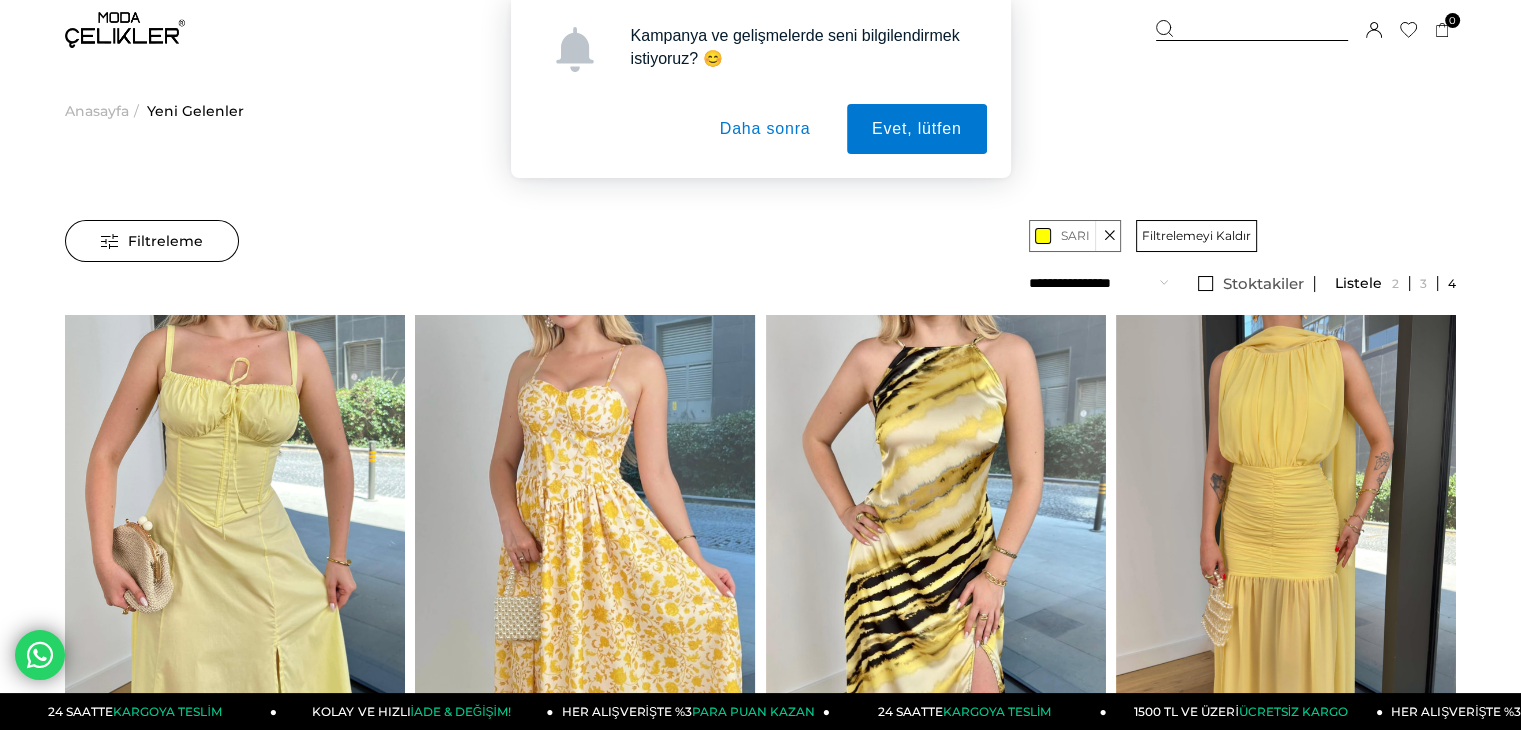 click on "Daha sonra" at bounding box center [765, 129] 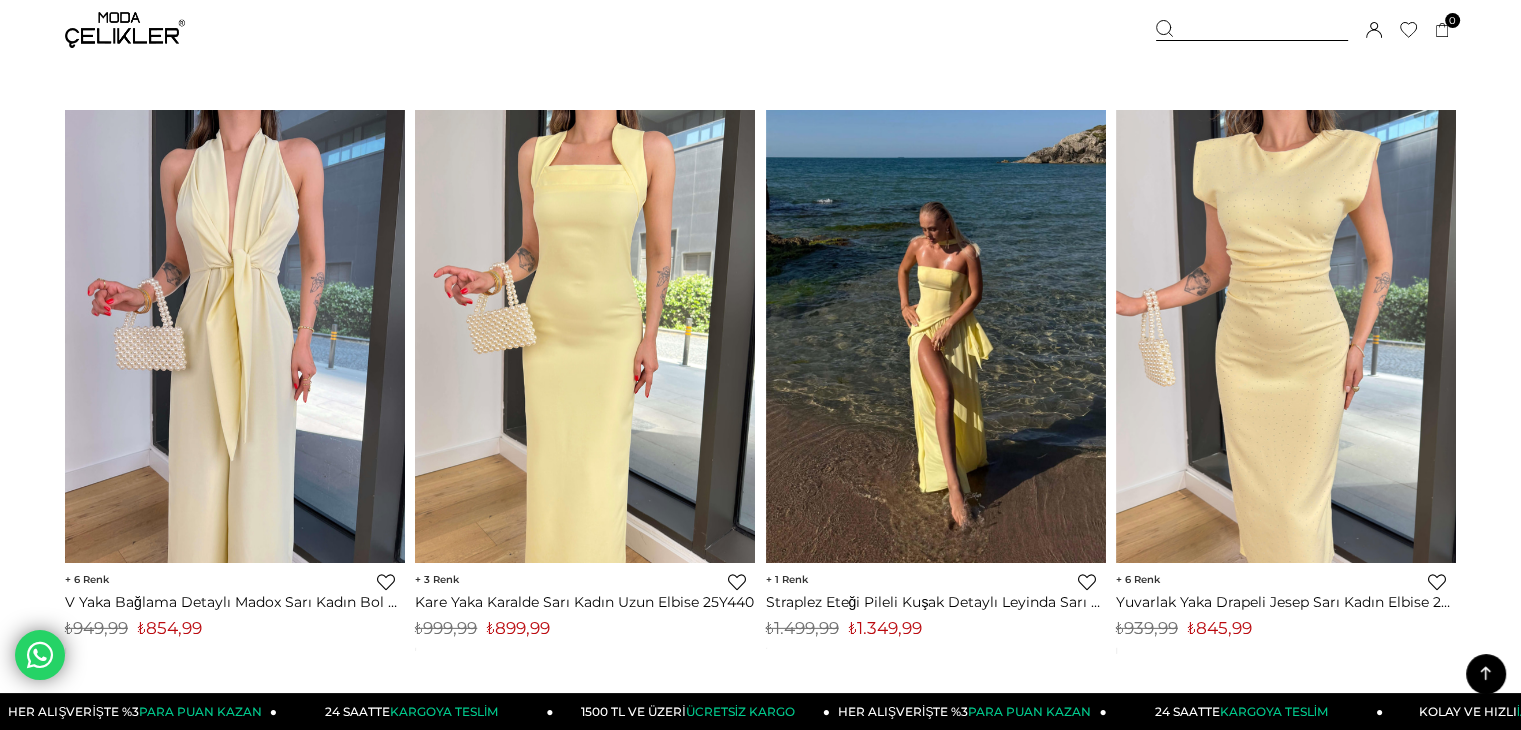 scroll, scrollTop: 5800, scrollLeft: 0, axis: vertical 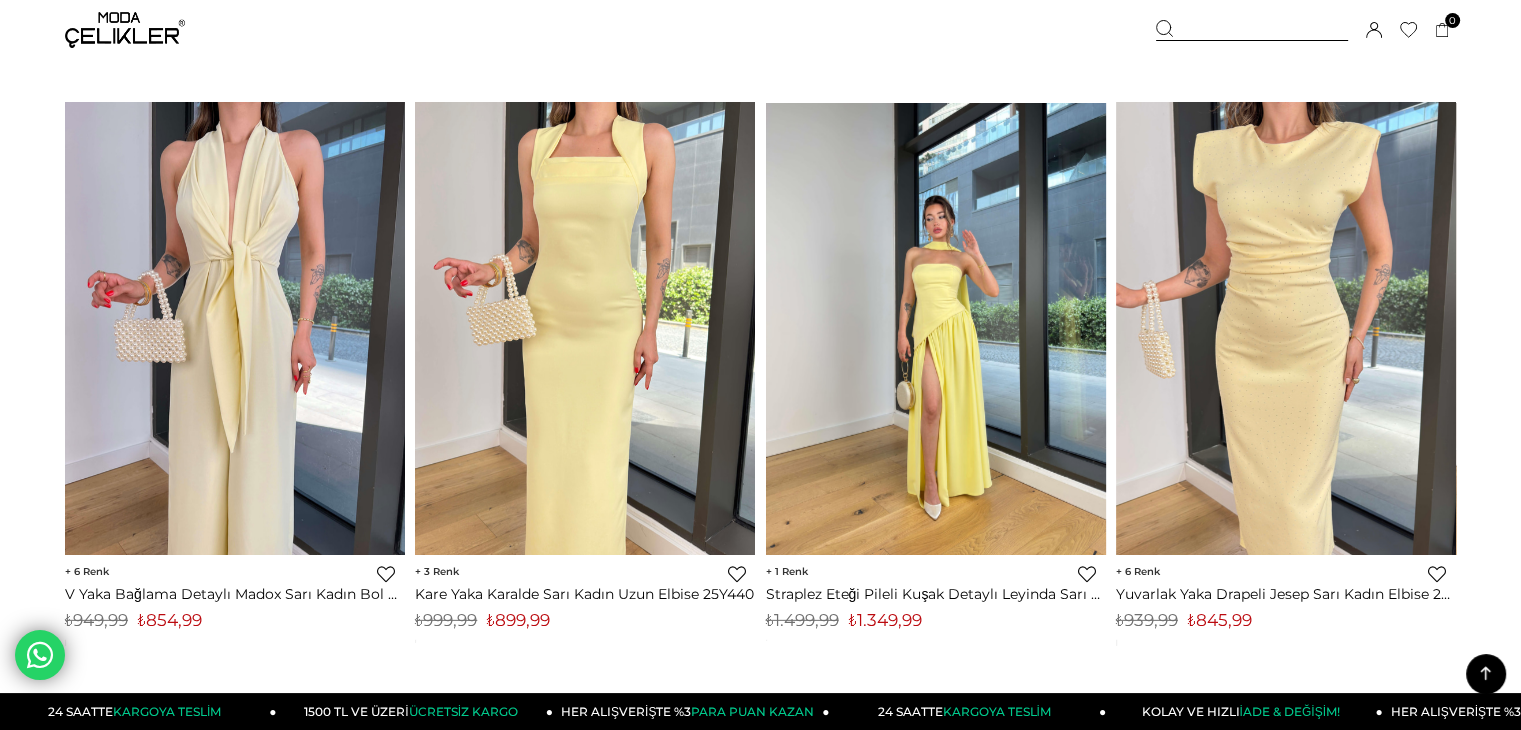 click at bounding box center (936, 328) 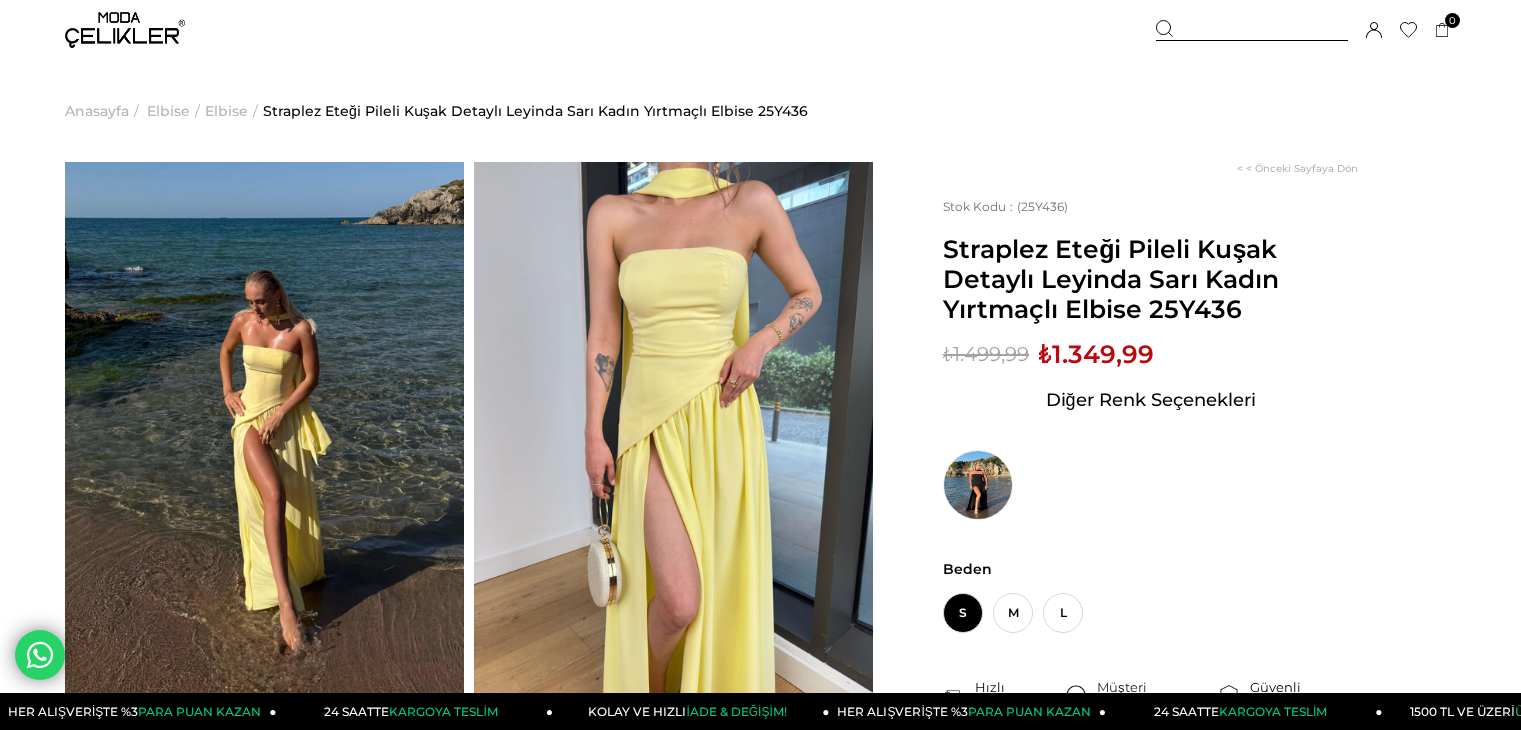 scroll, scrollTop: 0, scrollLeft: 0, axis: both 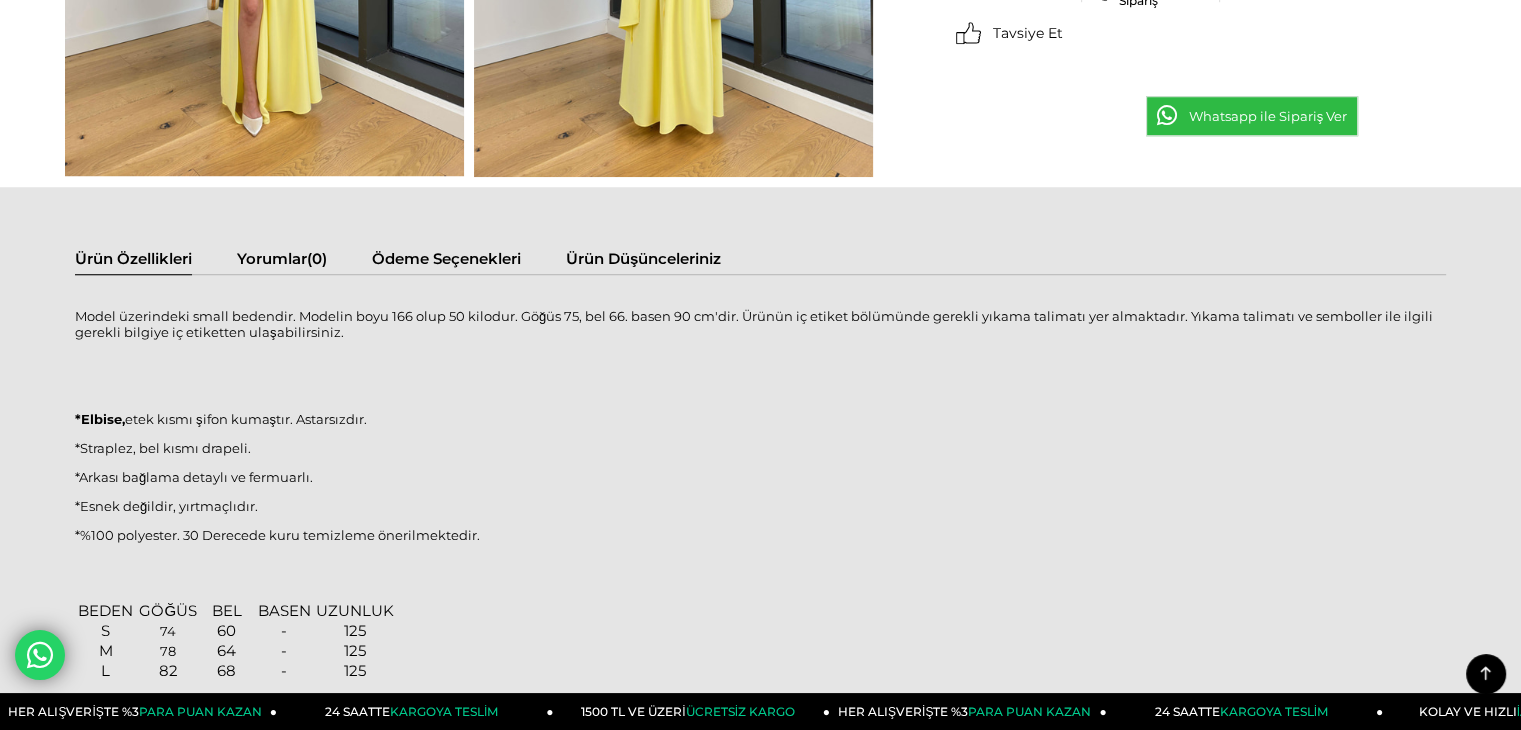 click on "Ürün Düşünceleriniz" at bounding box center (643, 261) 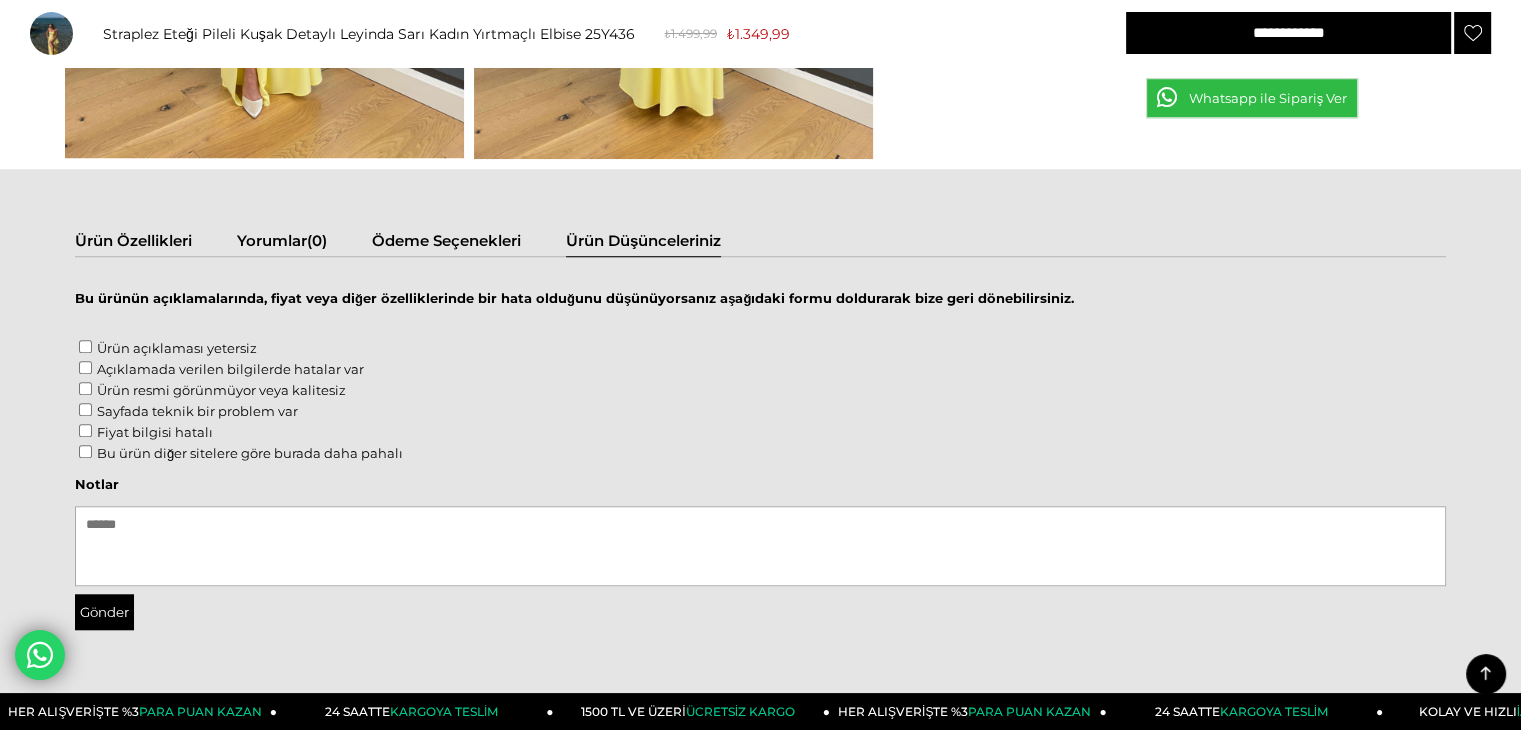 scroll, scrollTop: 1600, scrollLeft: 0, axis: vertical 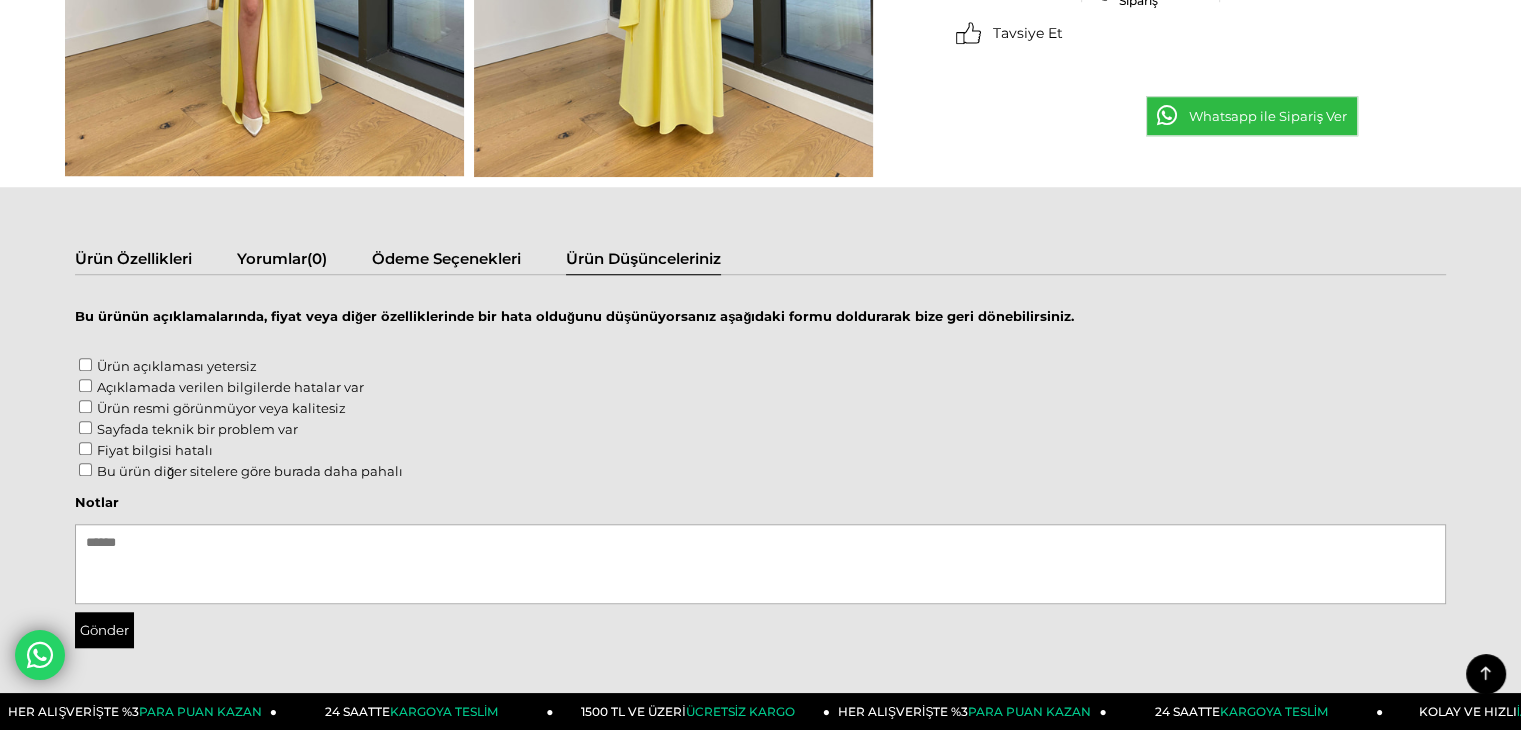 click on "Ödeme Seçenekleri" at bounding box center [446, 261] 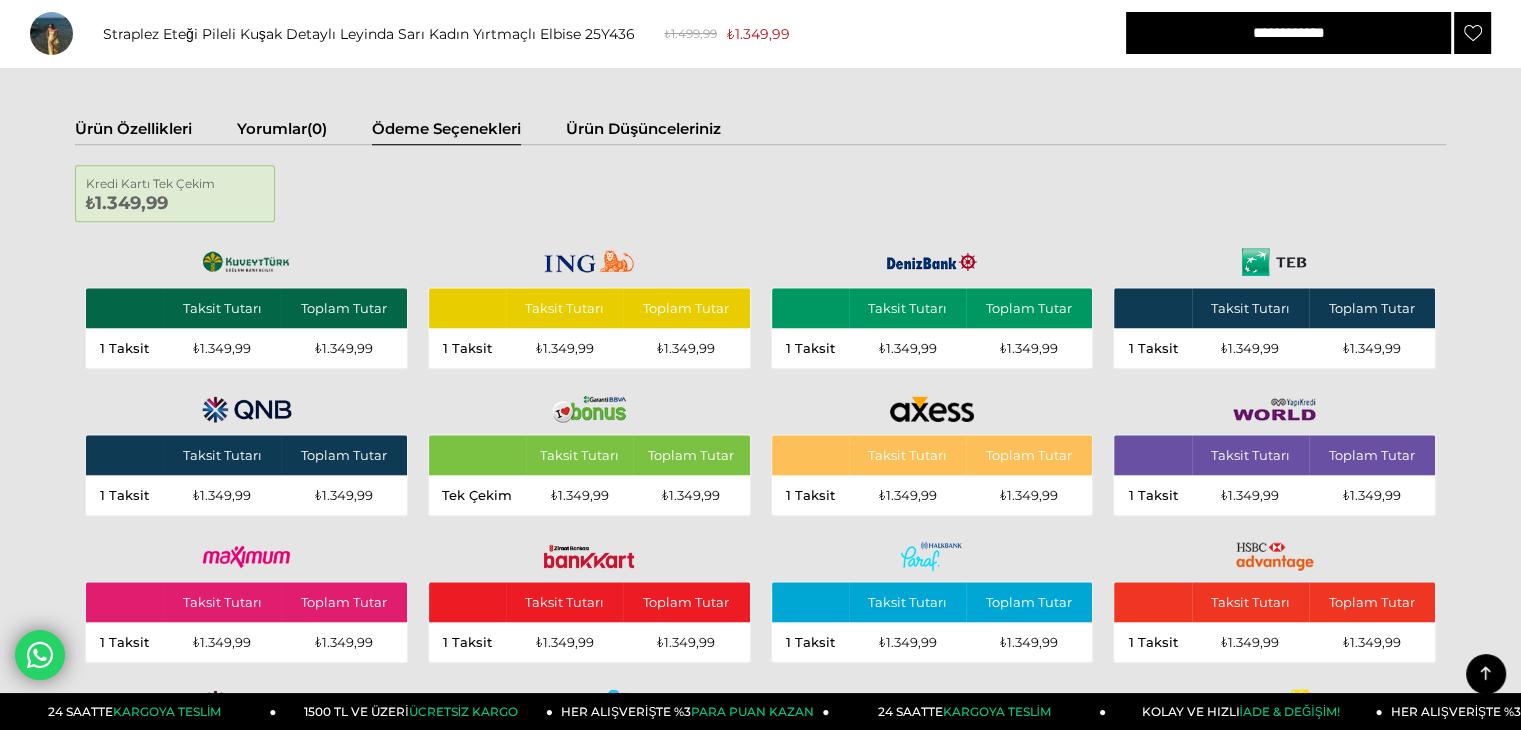 scroll, scrollTop: 1700, scrollLeft: 0, axis: vertical 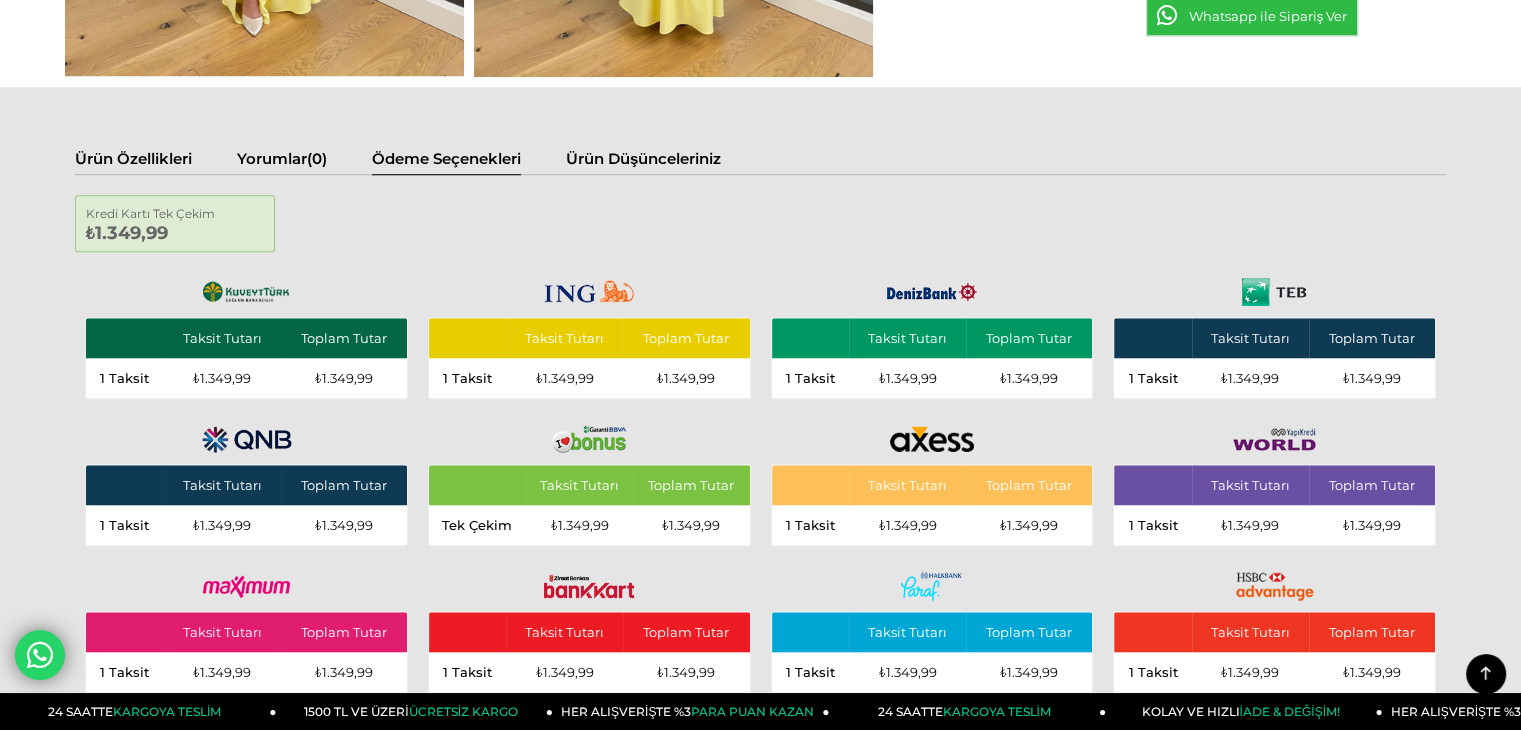 click on "Ürün Özellikleri" at bounding box center (133, 161) 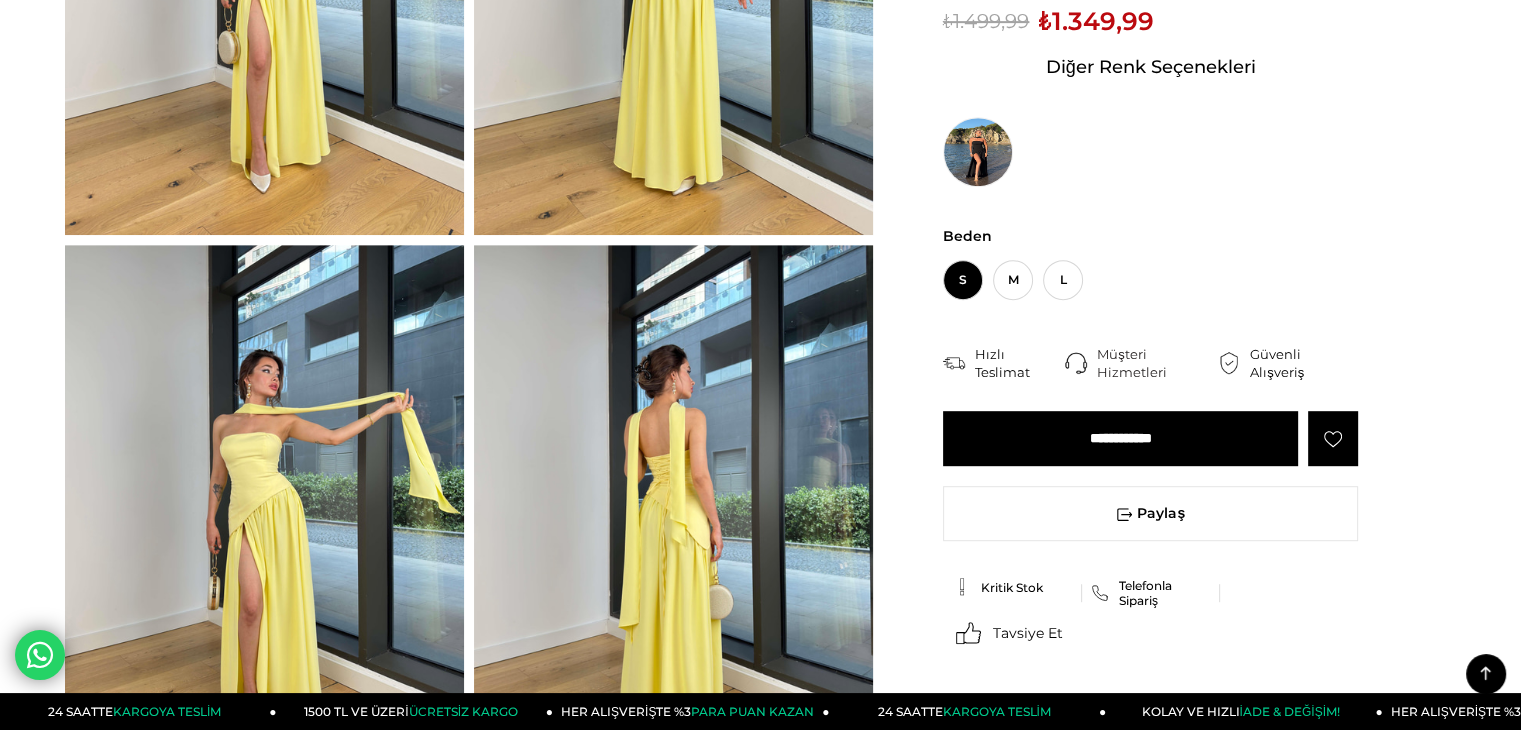 scroll, scrollTop: 500, scrollLeft: 0, axis: vertical 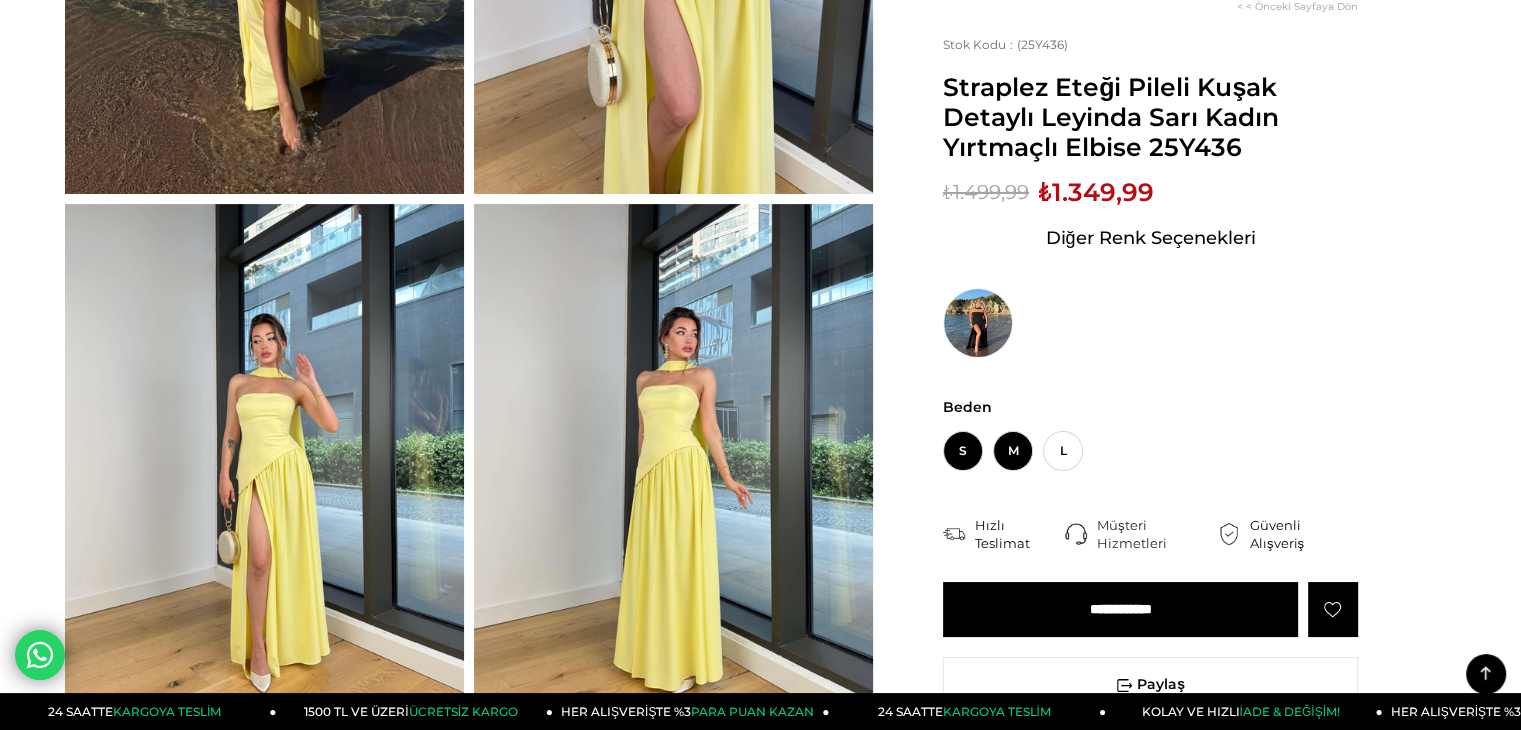 click on "M" at bounding box center (1013, 451) 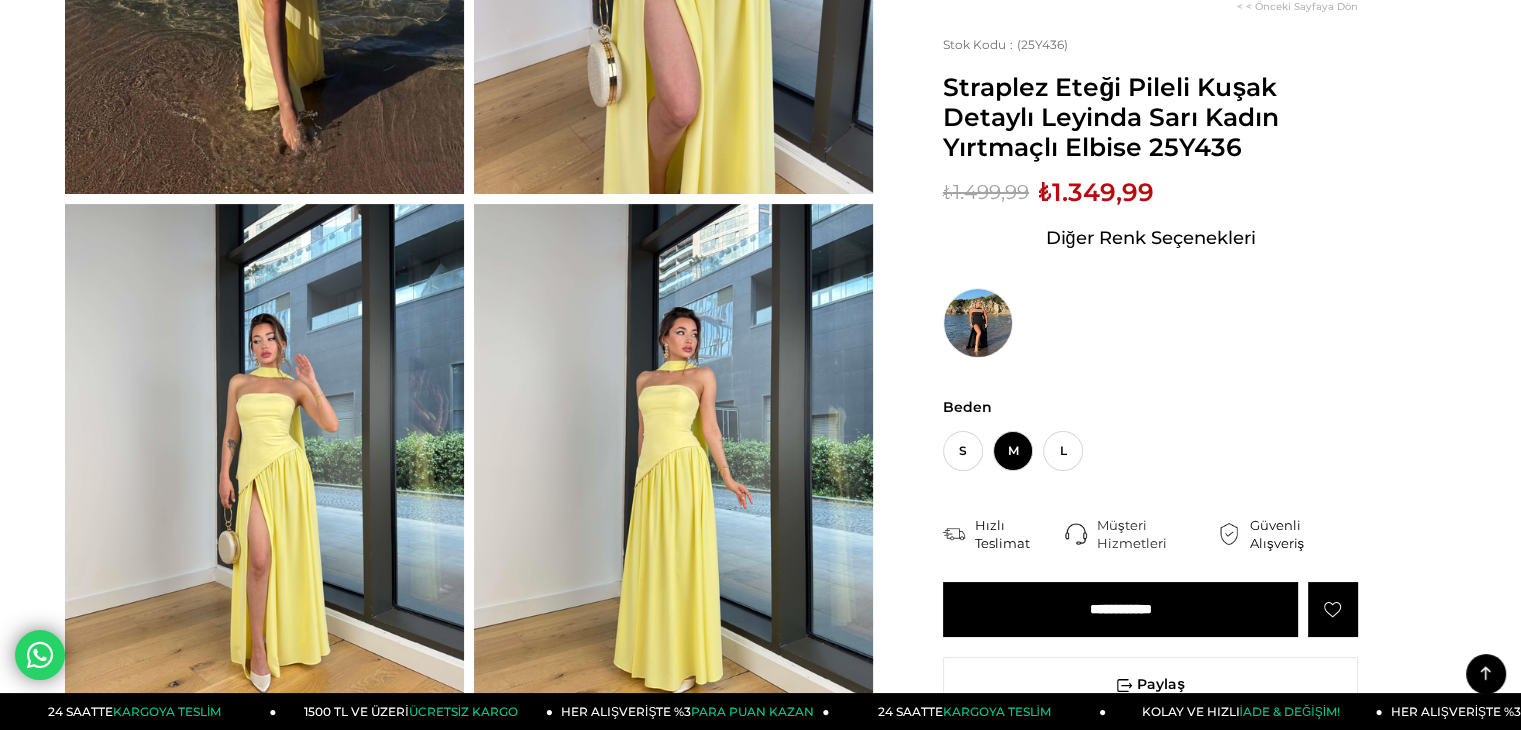 click on "**********" at bounding box center [1120, 609] 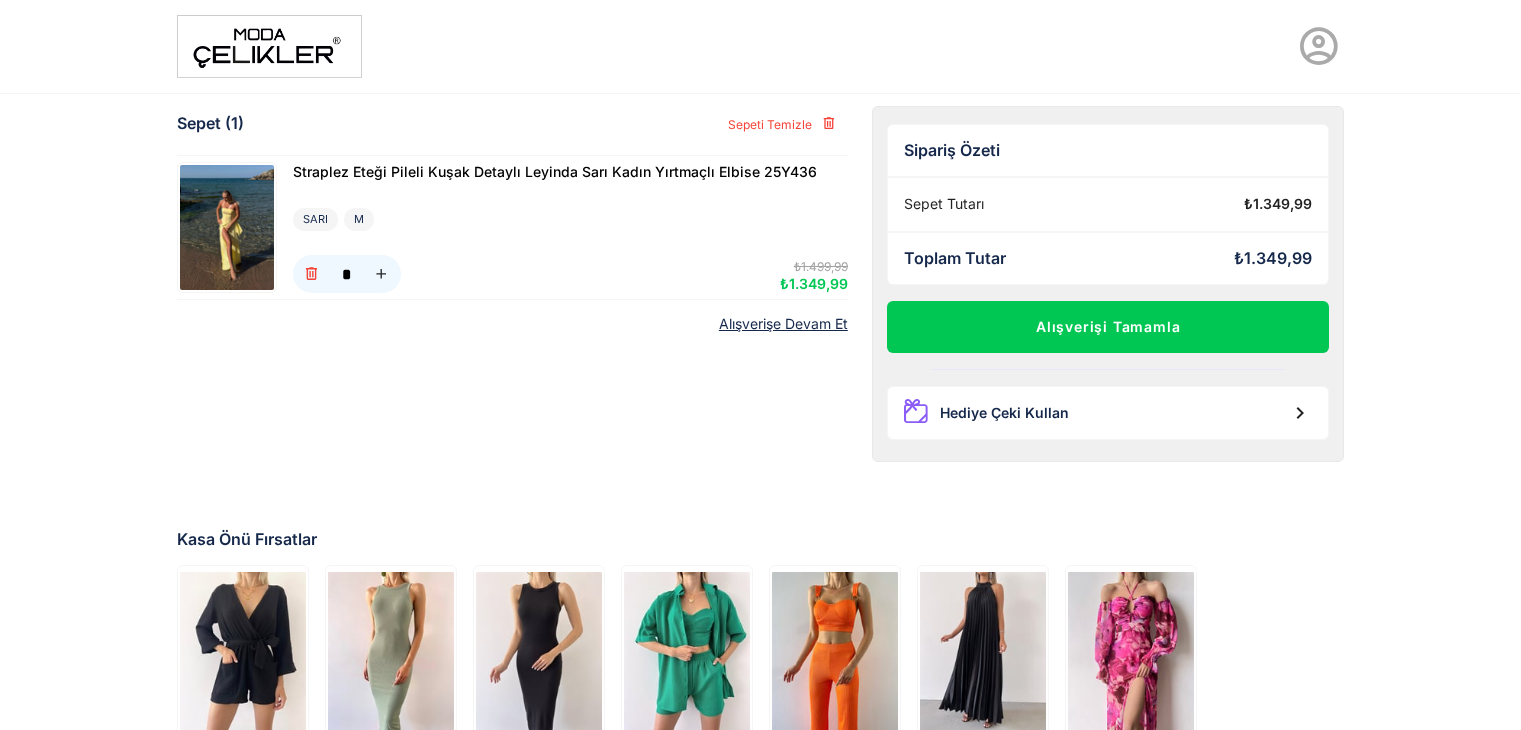 scroll, scrollTop: 0, scrollLeft: 0, axis: both 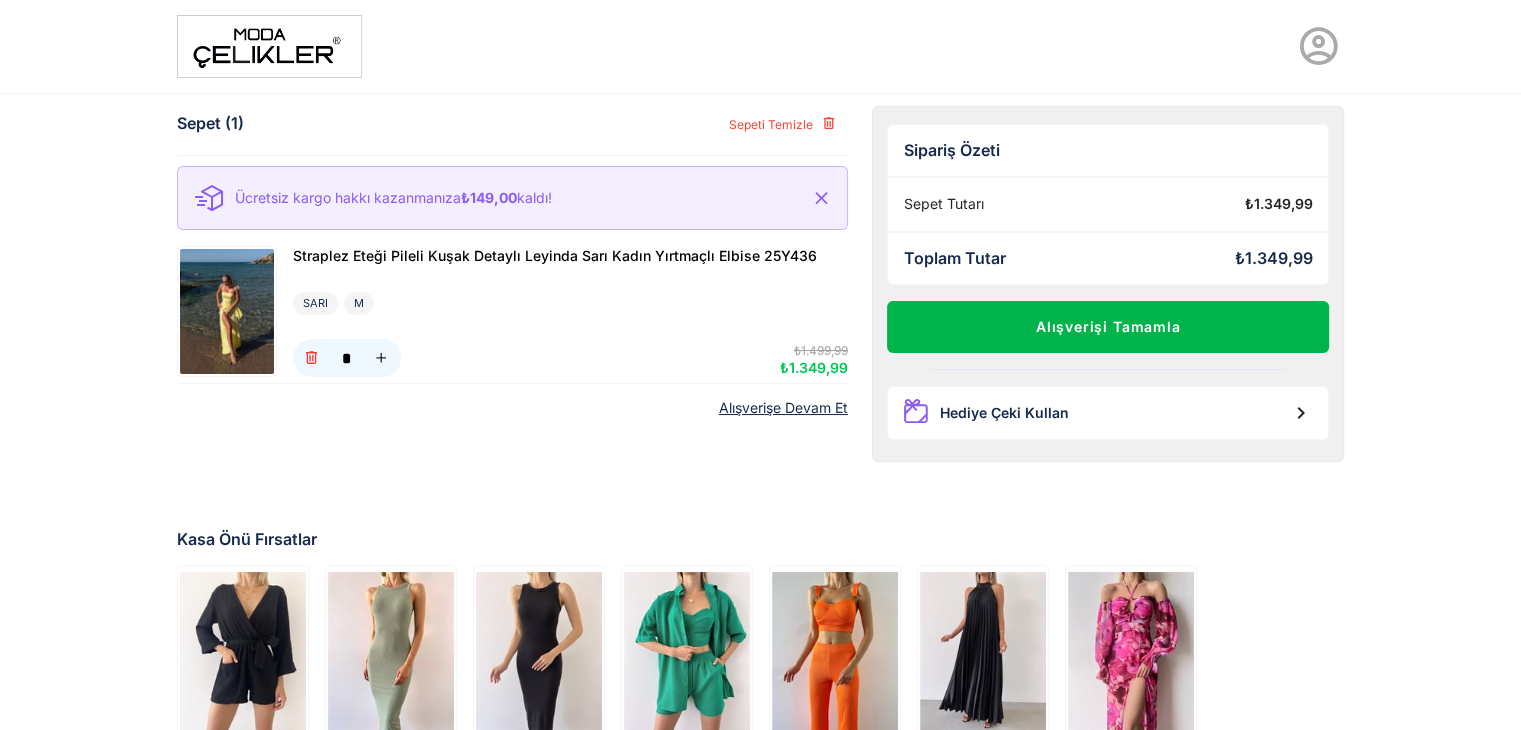 click on "Alışverişi Tamamla" at bounding box center (1108, 327) 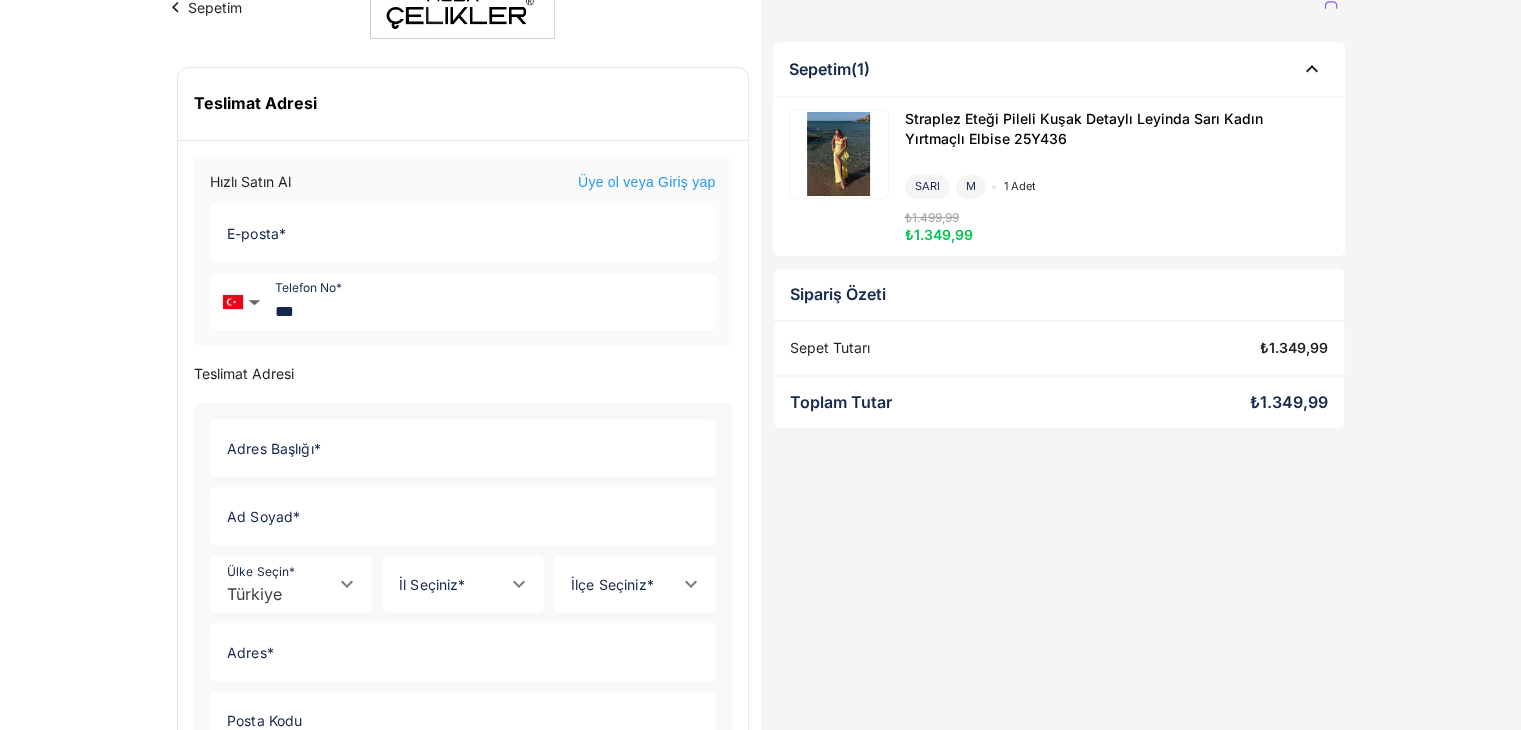 scroll, scrollTop: 12, scrollLeft: 0, axis: vertical 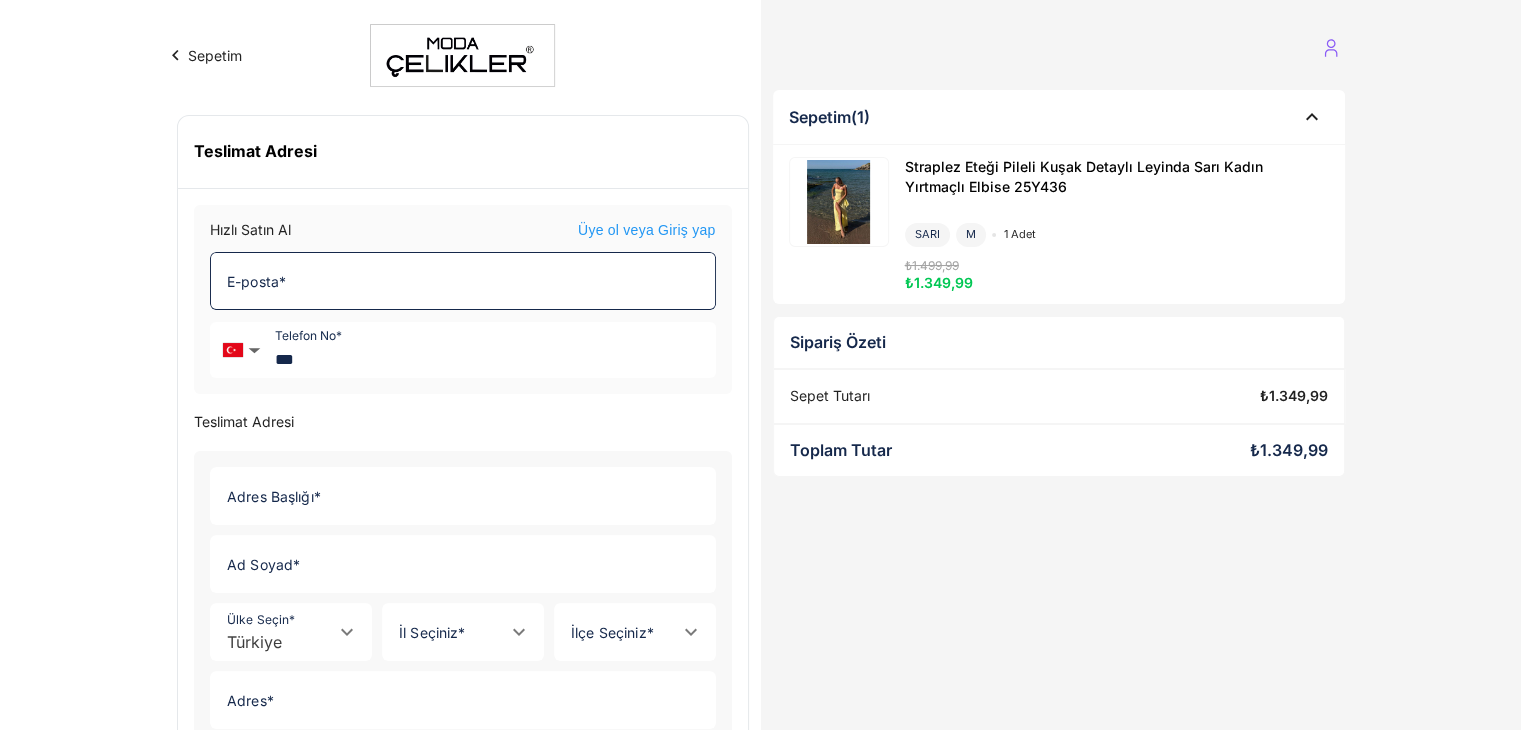 click on "E-posta *" 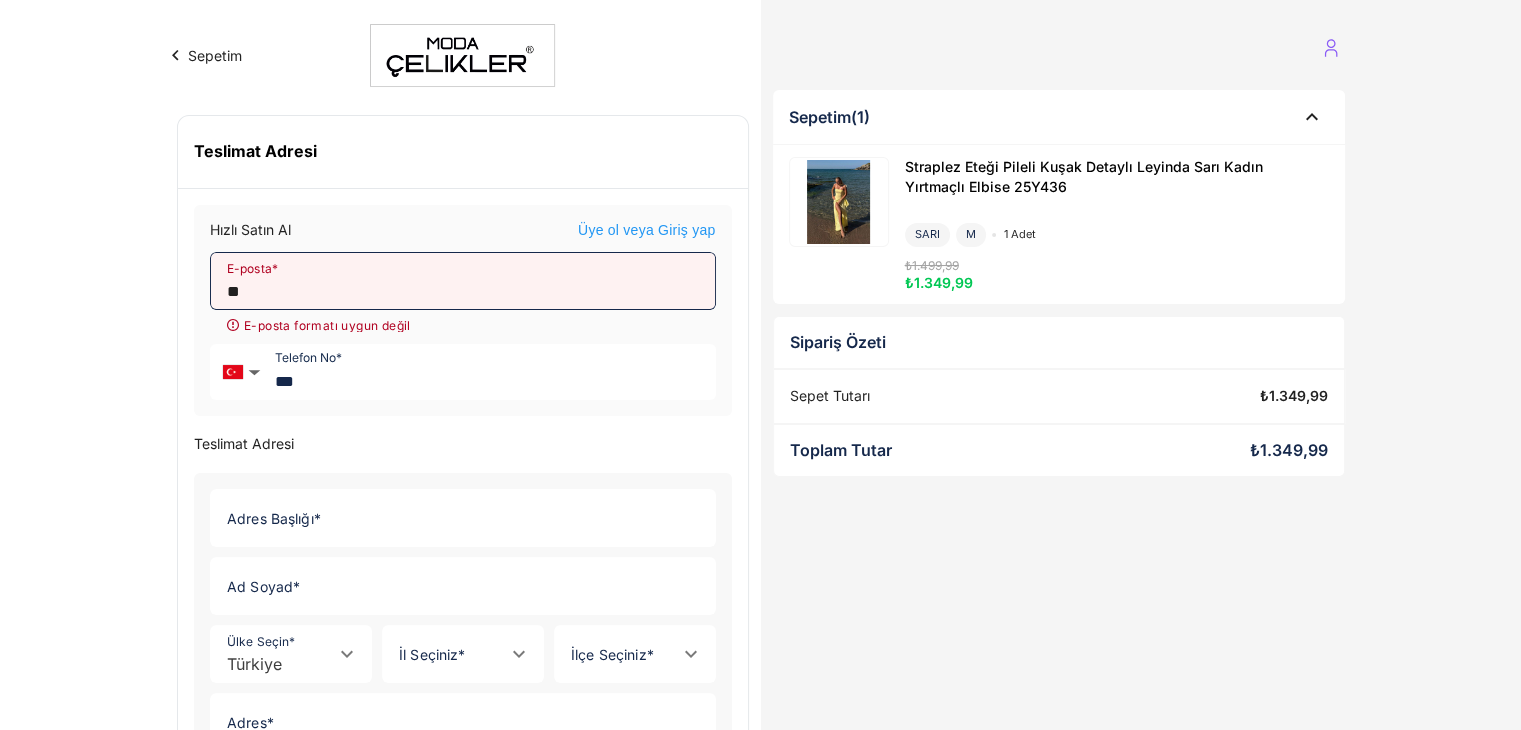 type on "*" 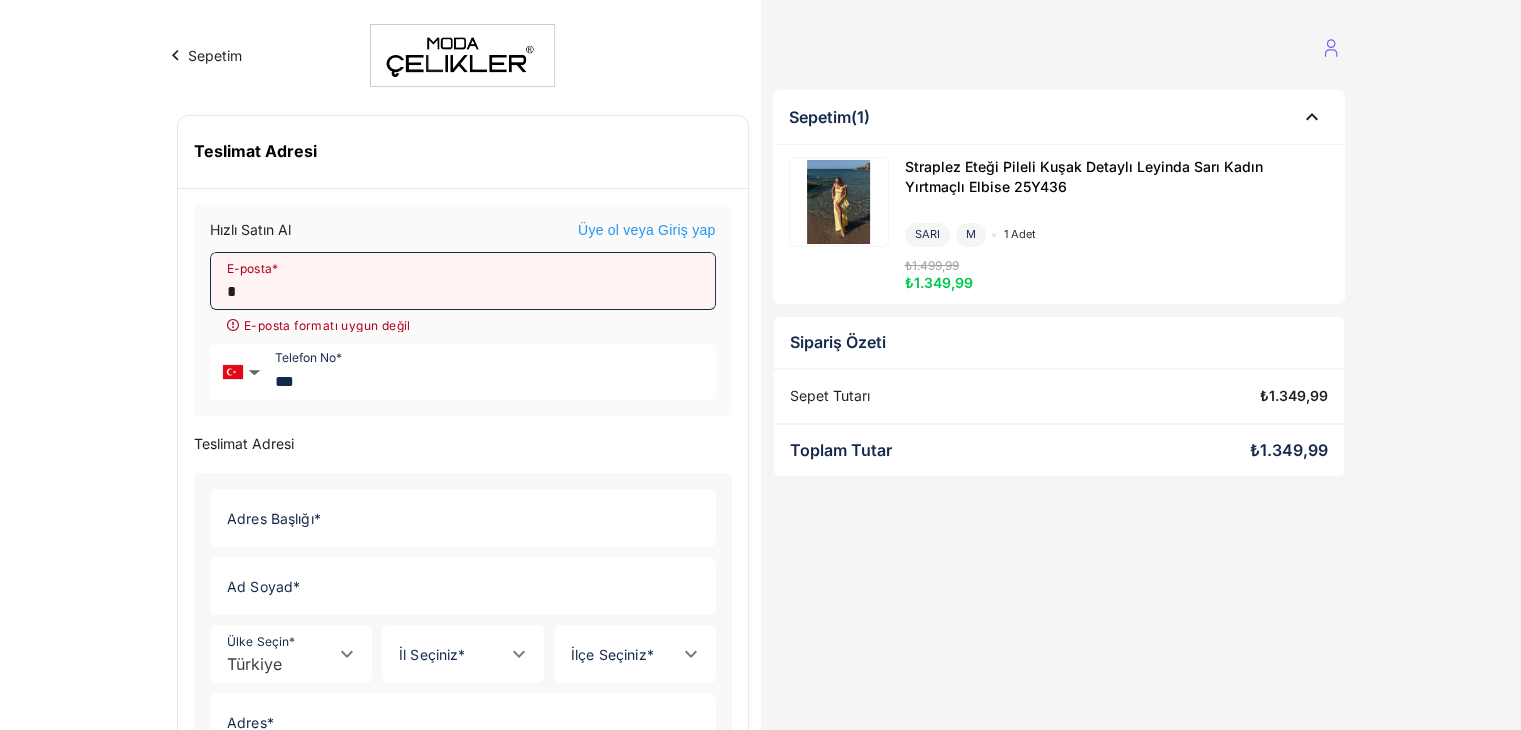 type 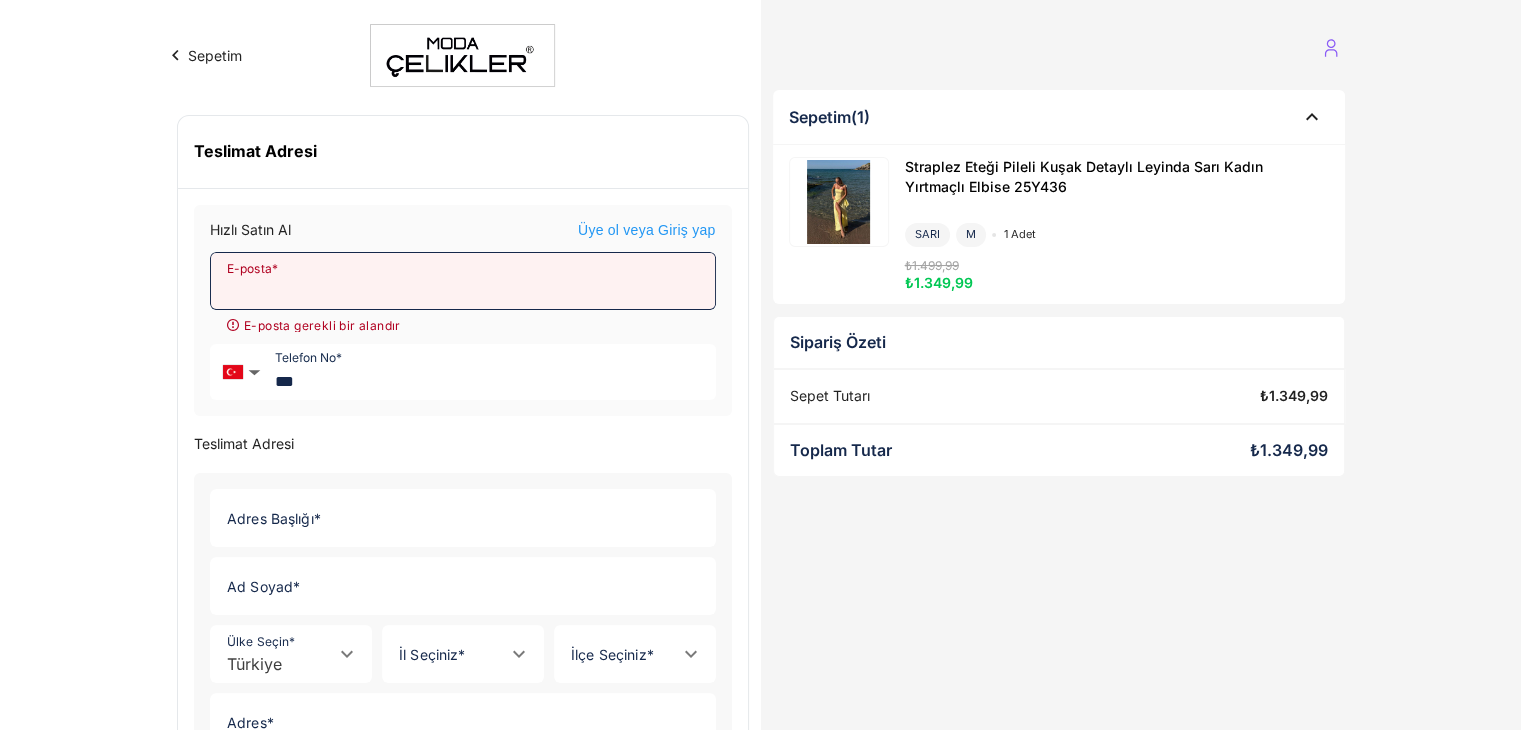 click on "Sepetim" at bounding box center (203, 55) 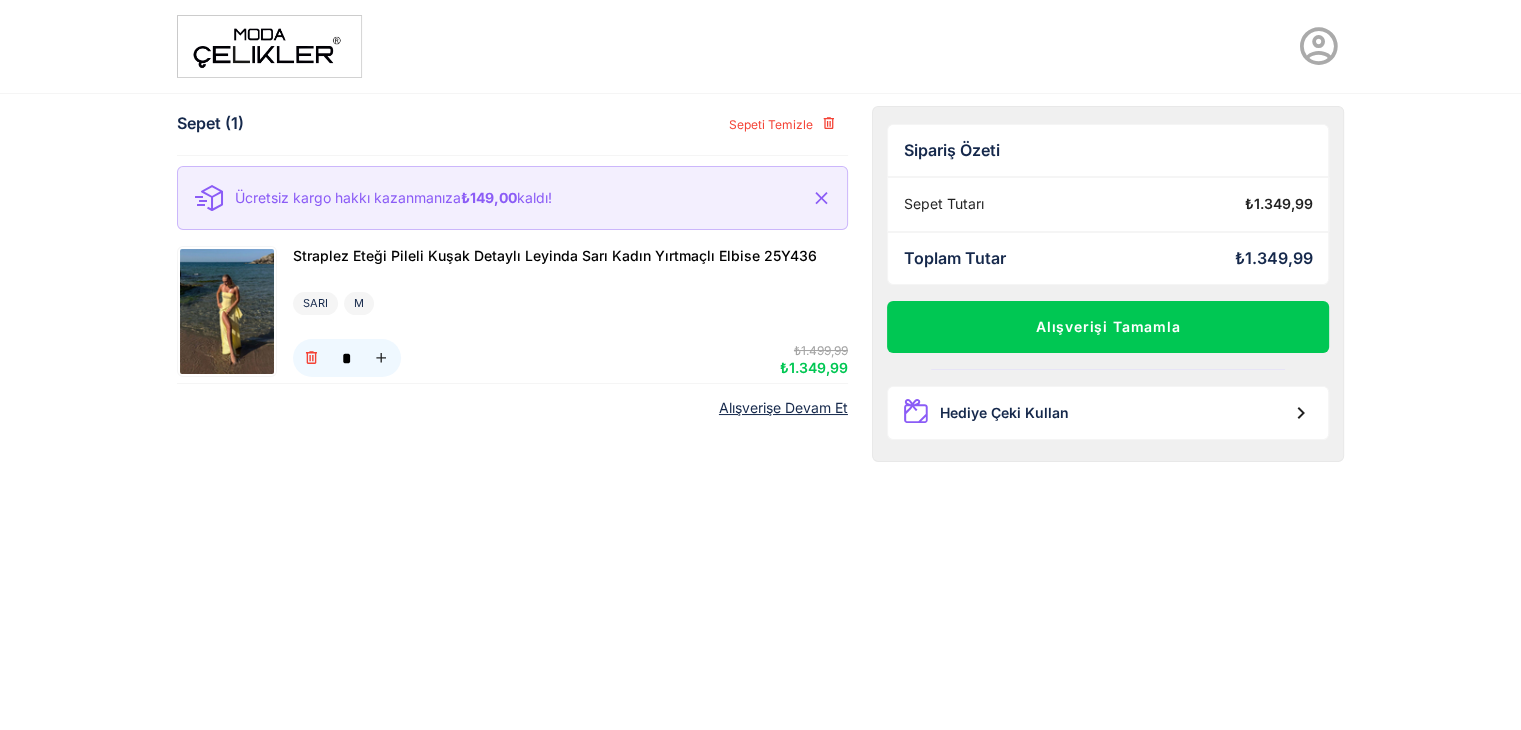 scroll, scrollTop: 0, scrollLeft: 0, axis: both 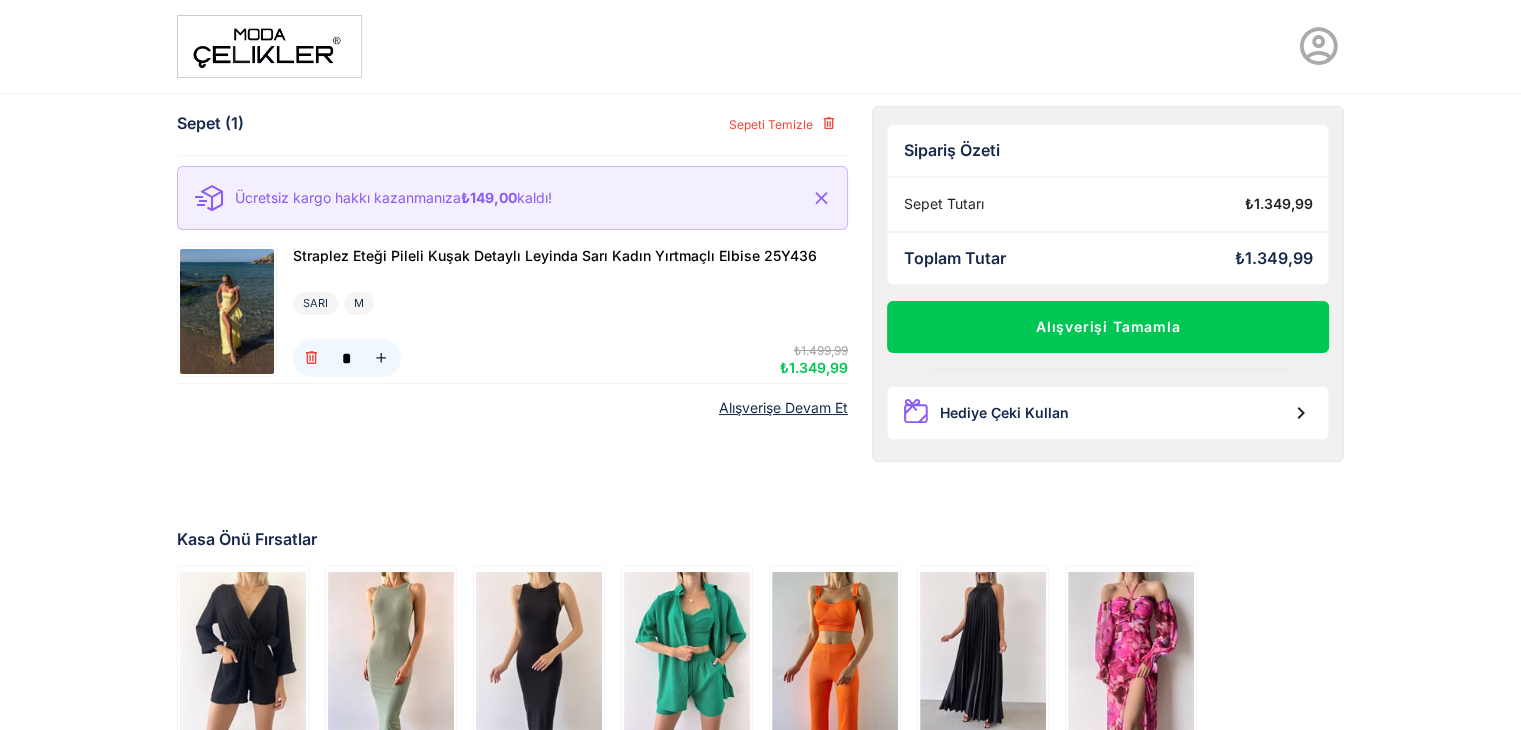 click at bounding box center [269, 46] 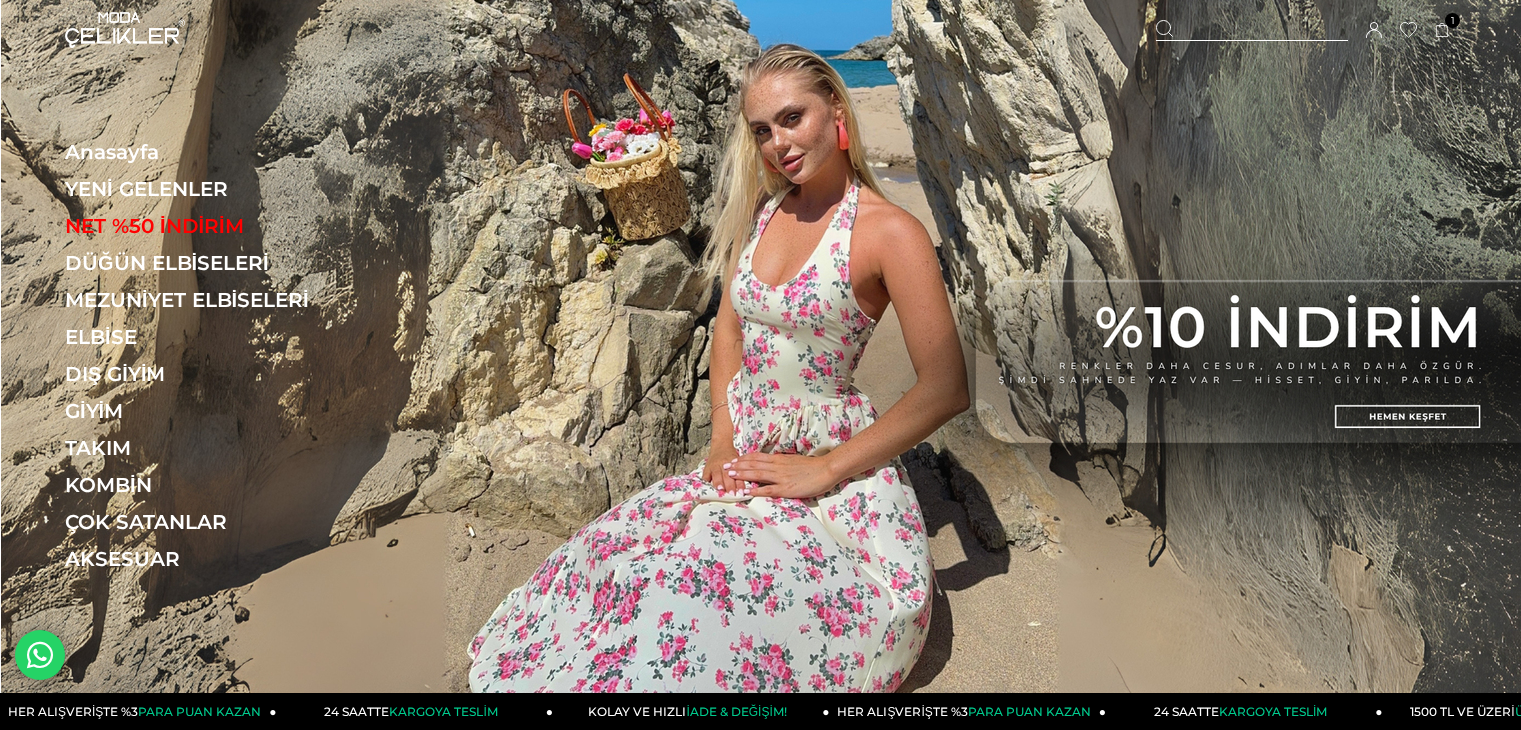 scroll, scrollTop: 0, scrollLeft: 0, axis: both 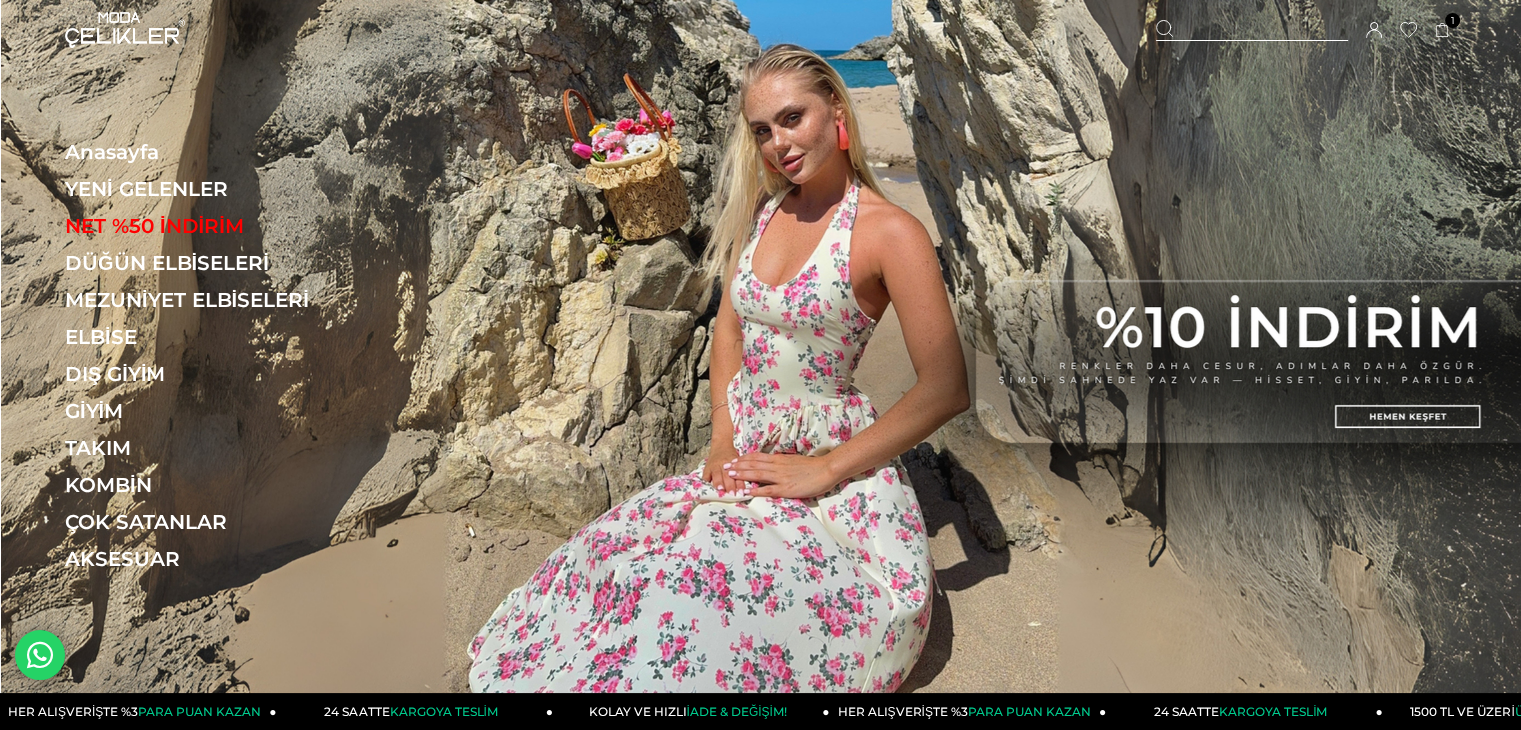 click 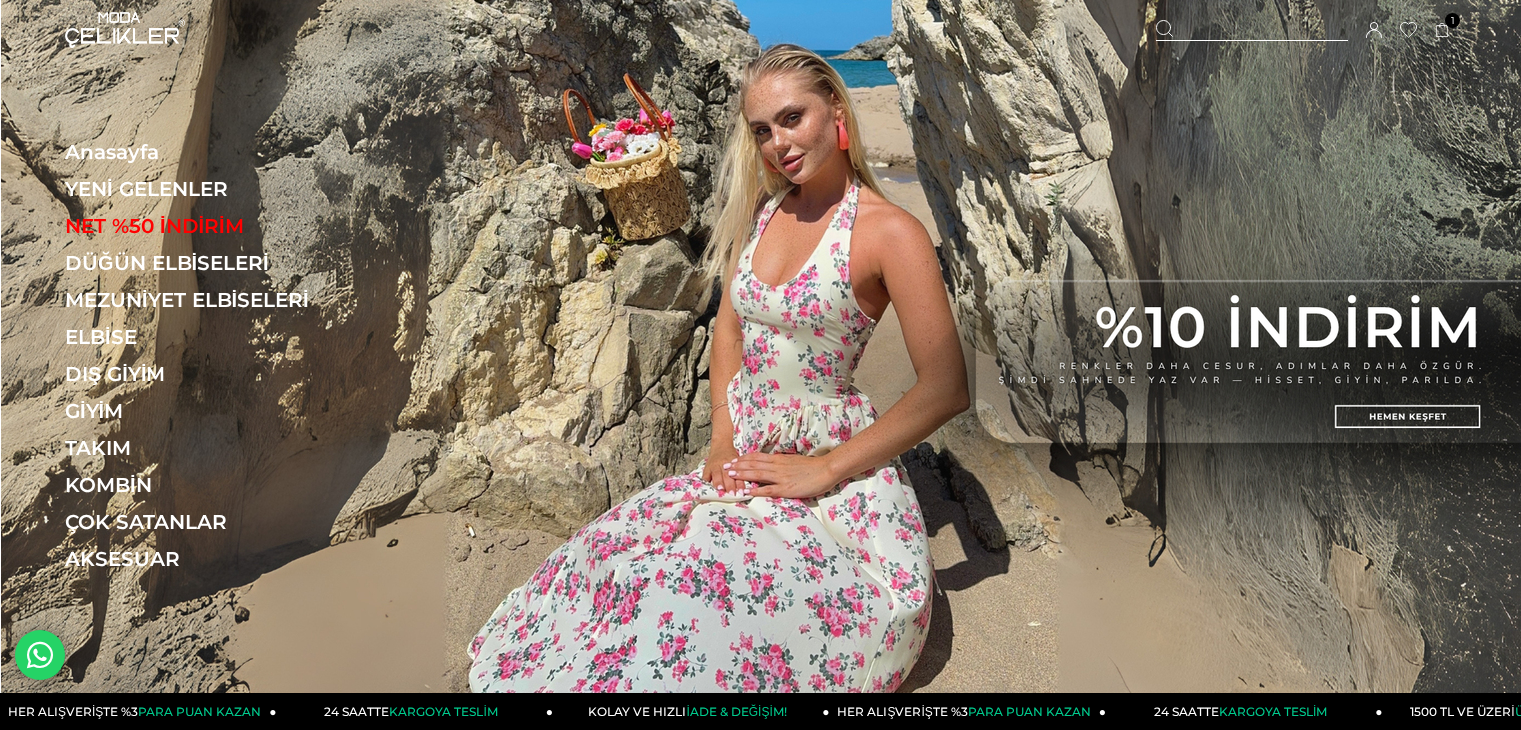 scroll, scrollTop: 0, scrollLeft: 0, axis: both 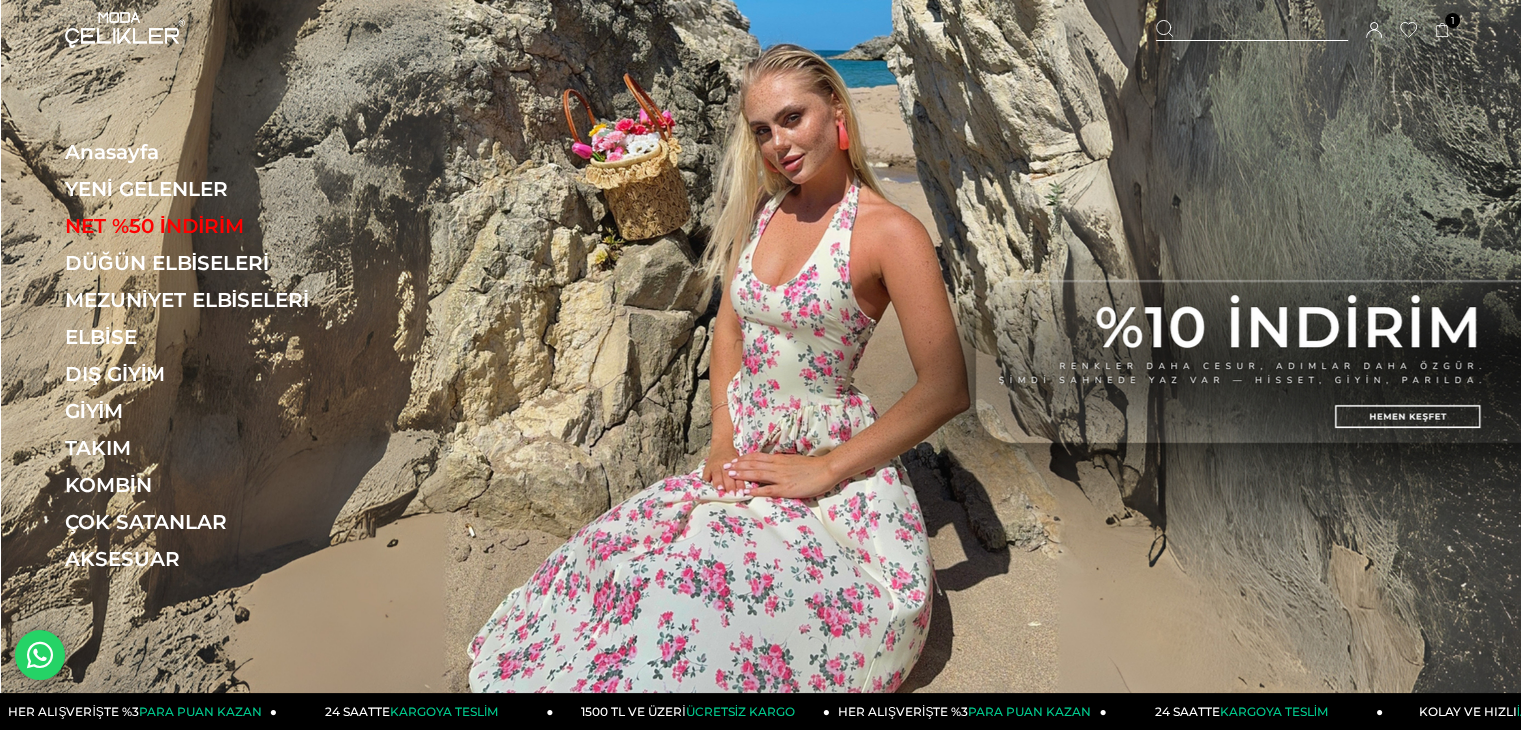click 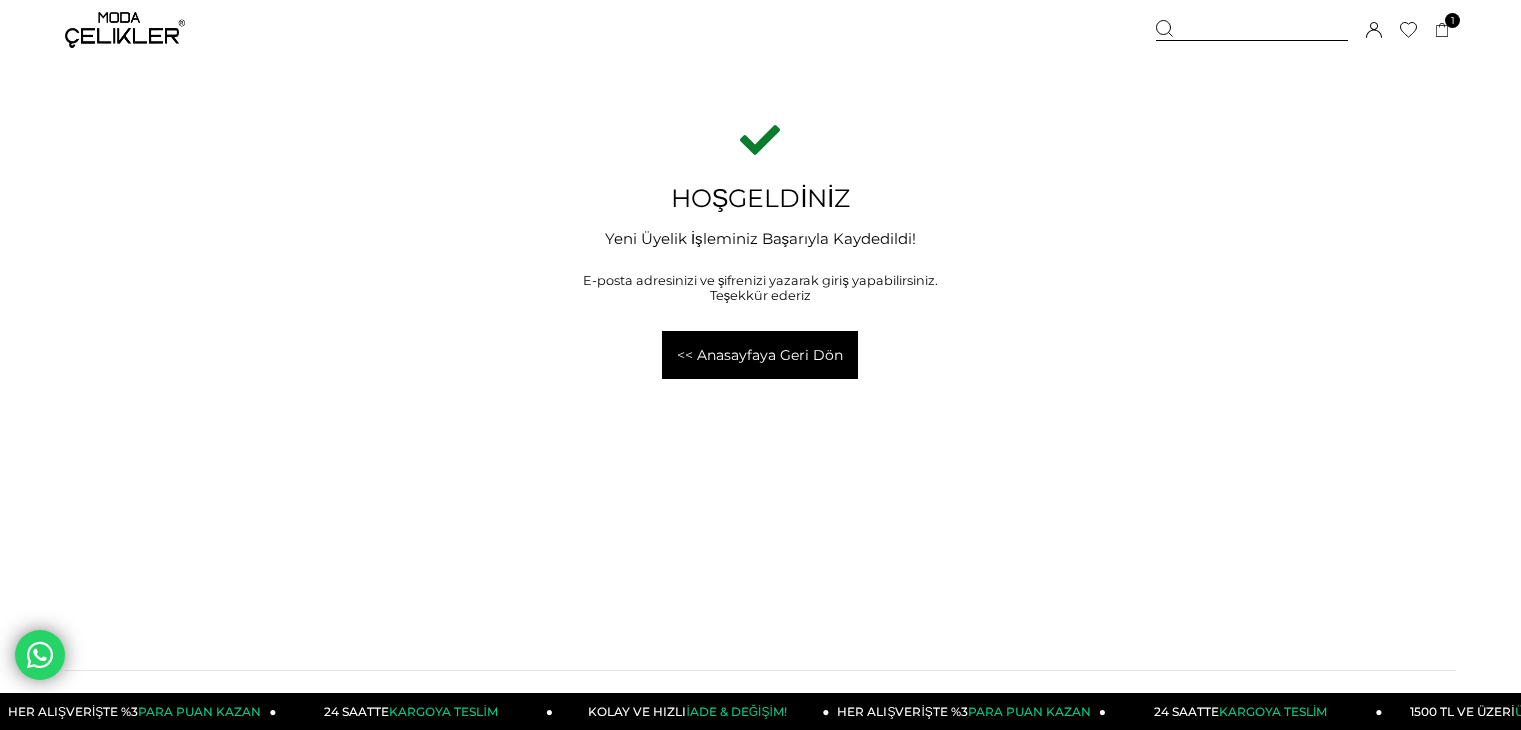 scroll, scrollTop: 0, scrollLeft: 0, axis: both 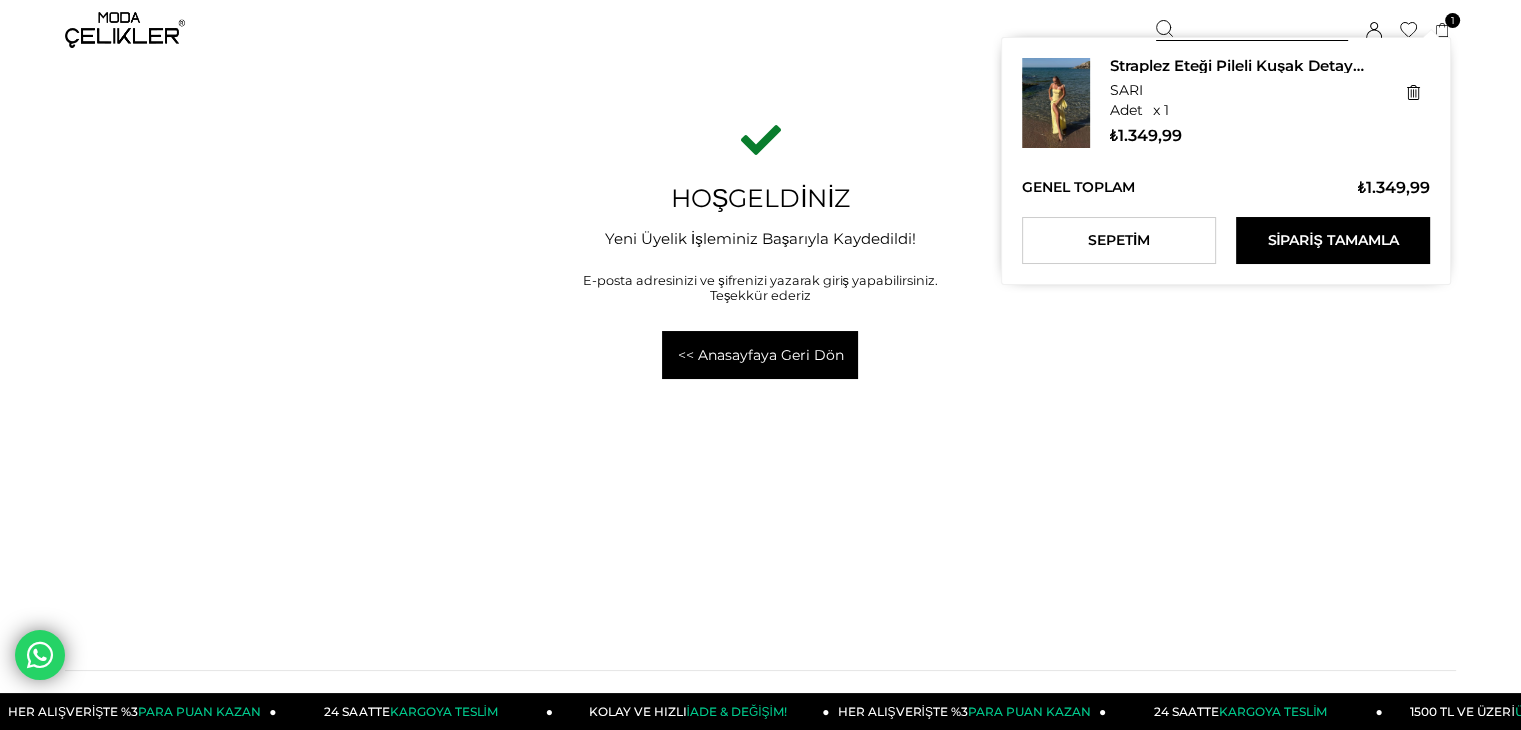 click 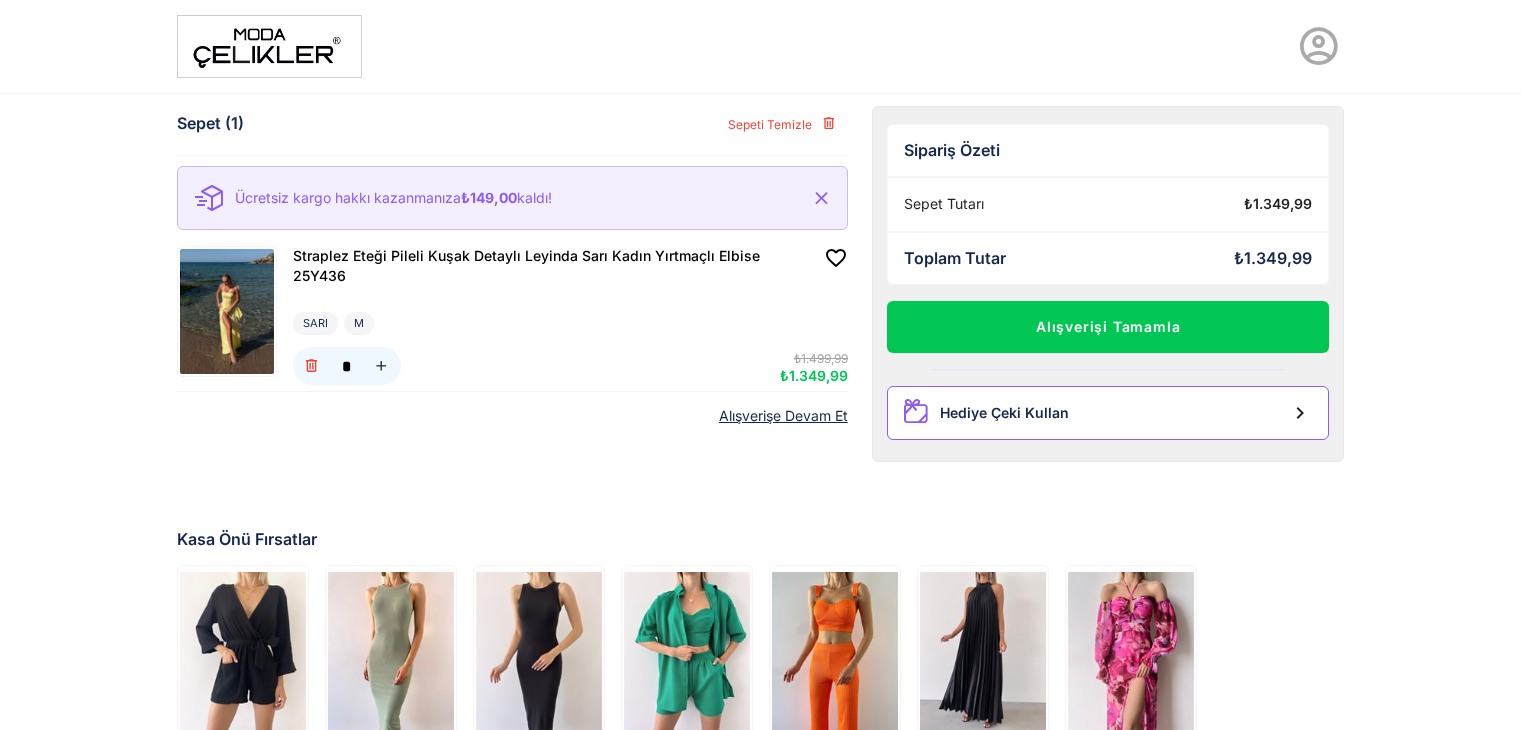 scroll, scrollTop: 0, scrollLeft: 0, axis: both 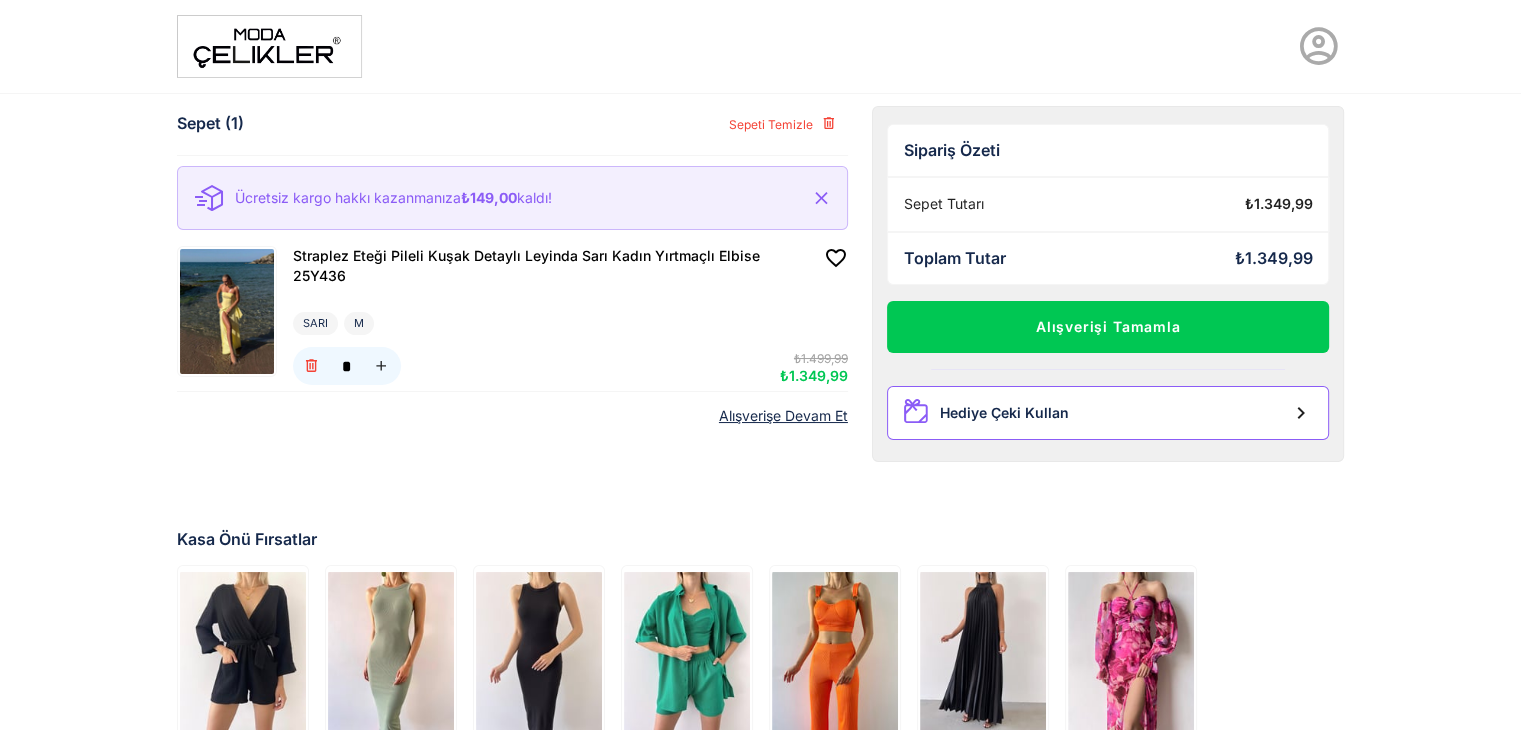 click on "Hediye Çeki Kullan" 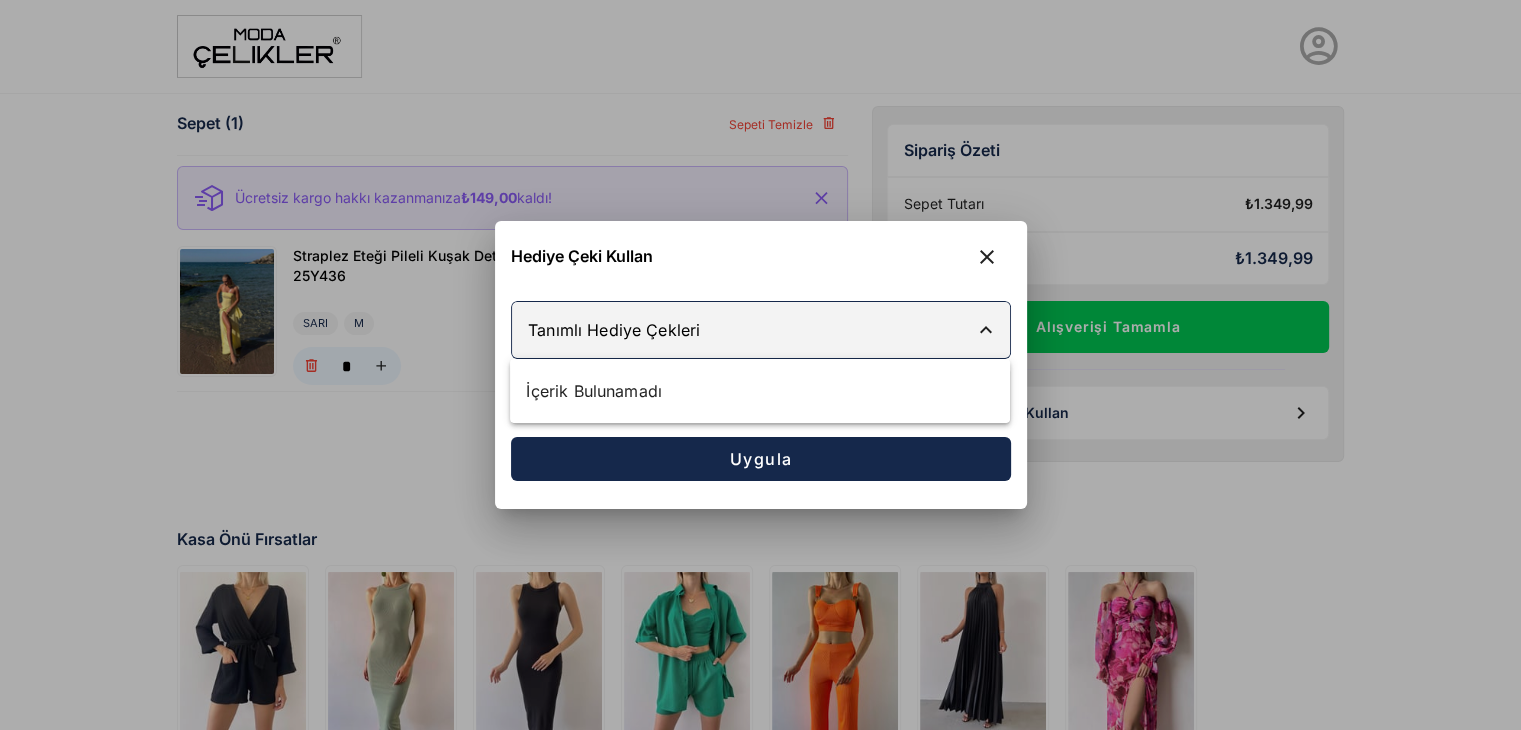 click 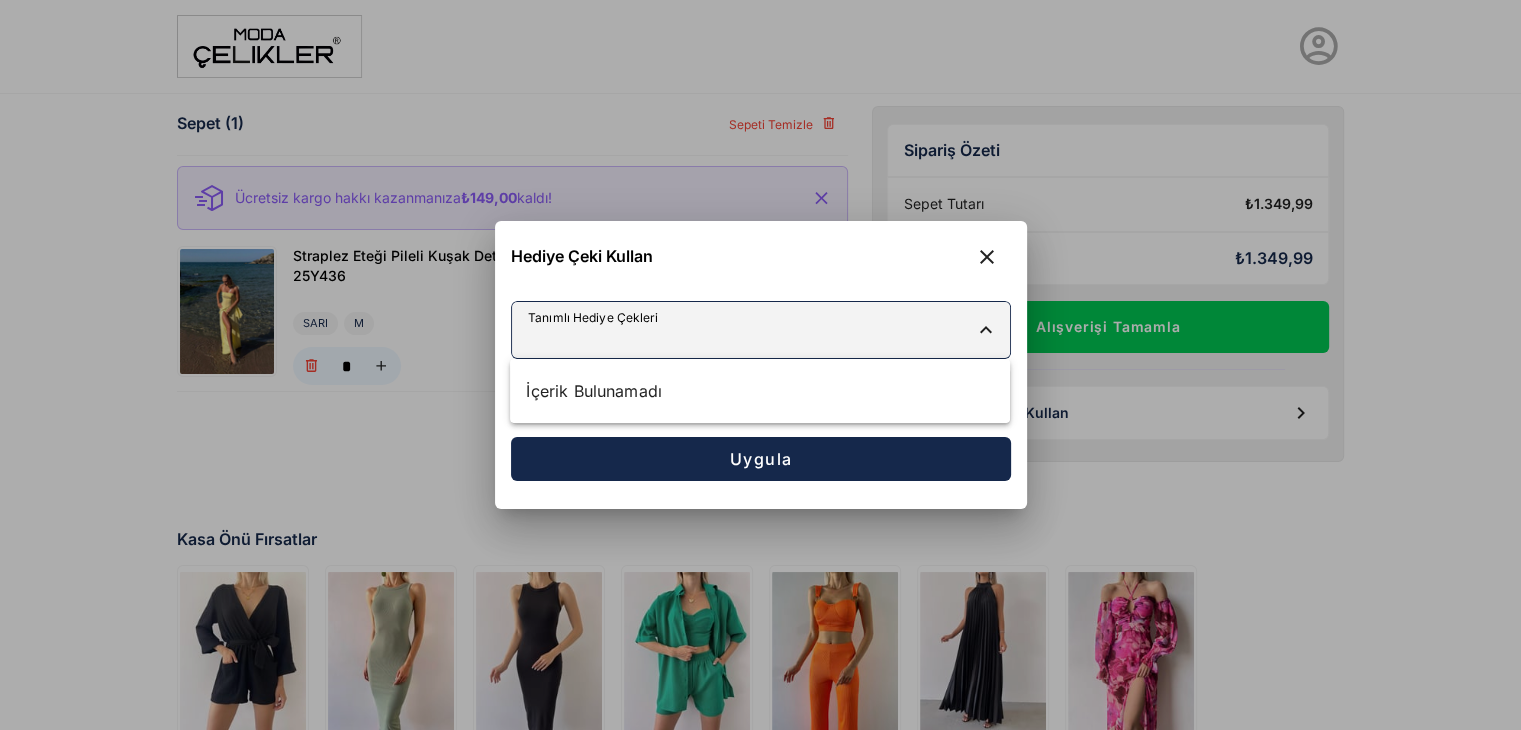click at bounding box center (760, 365) 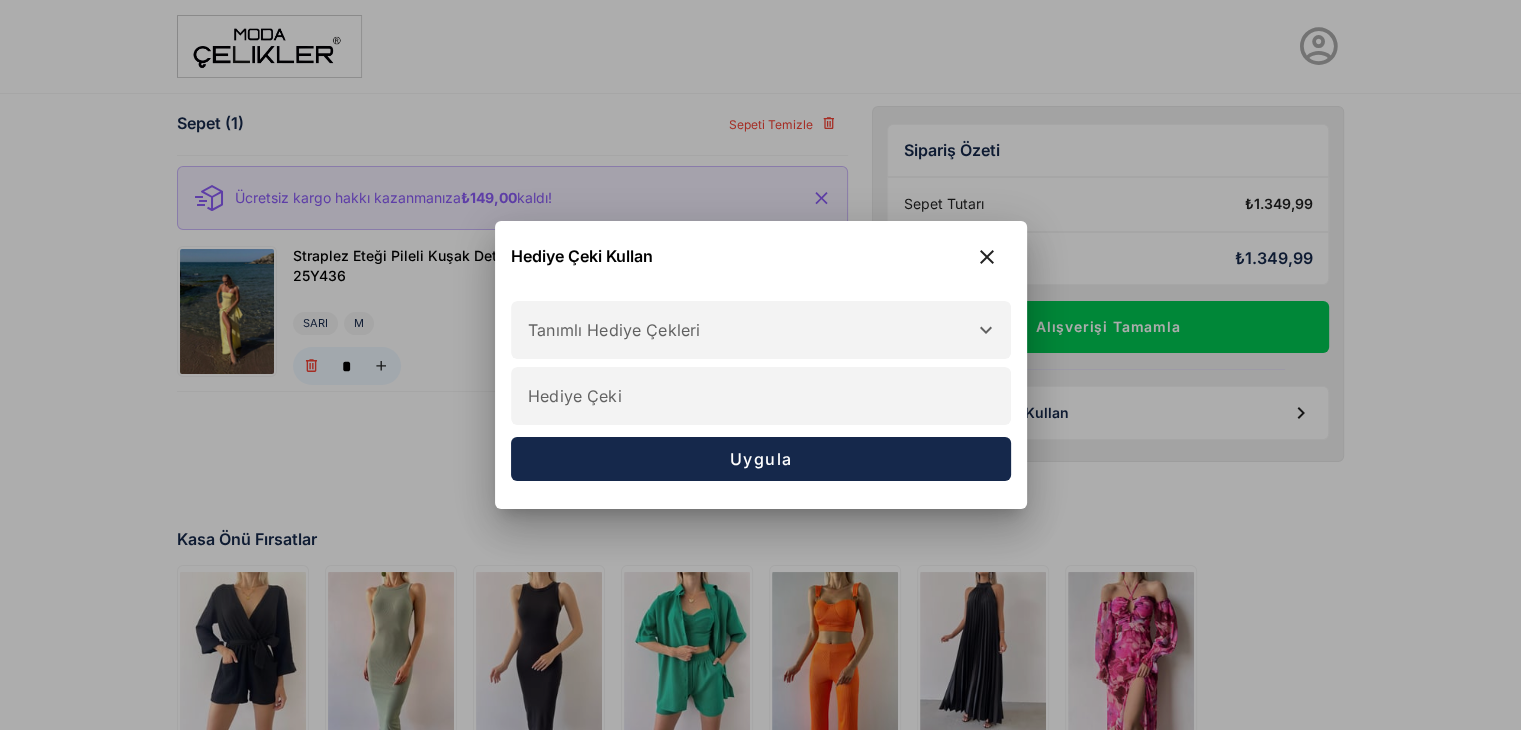 click on "Hediye Çeki" 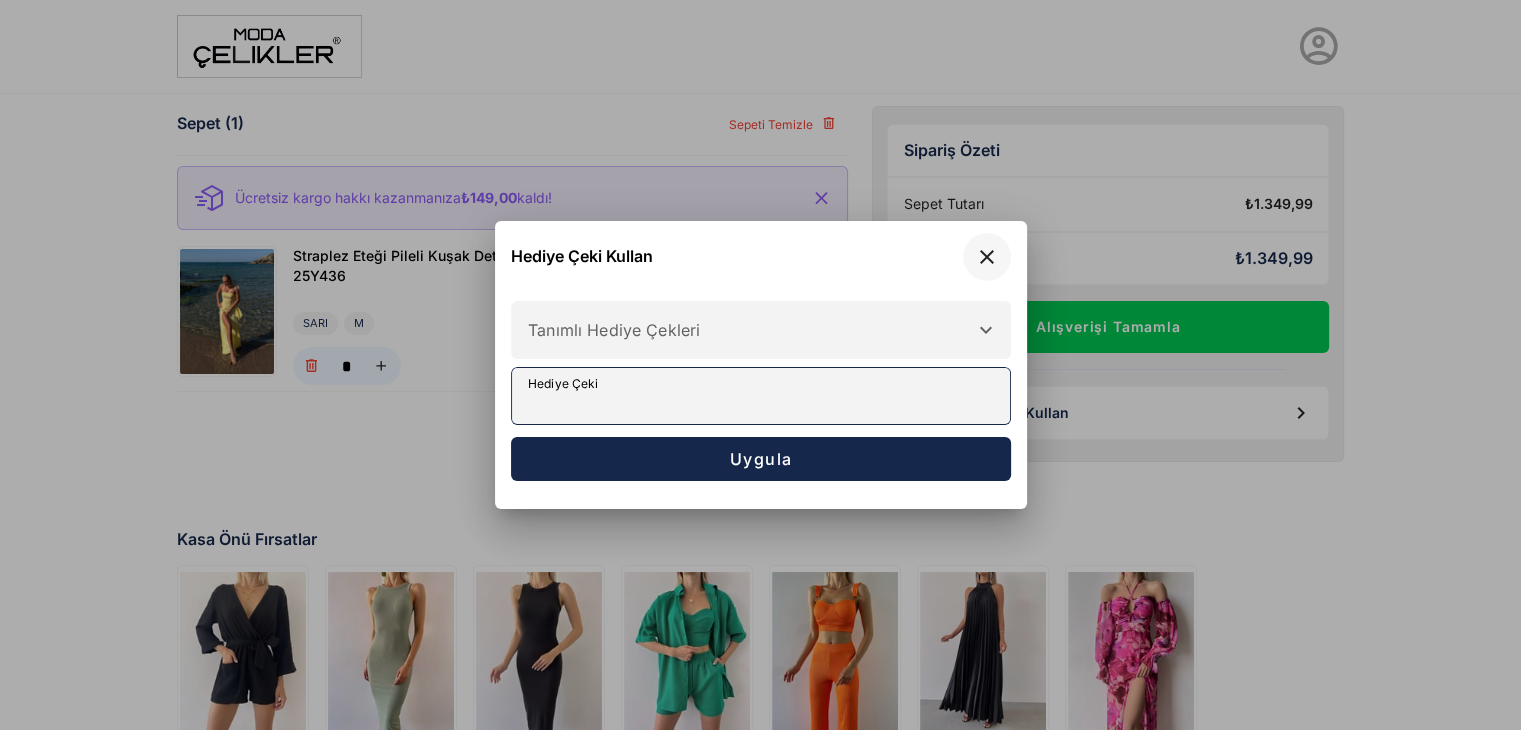 click at bounding box center (987, 257) 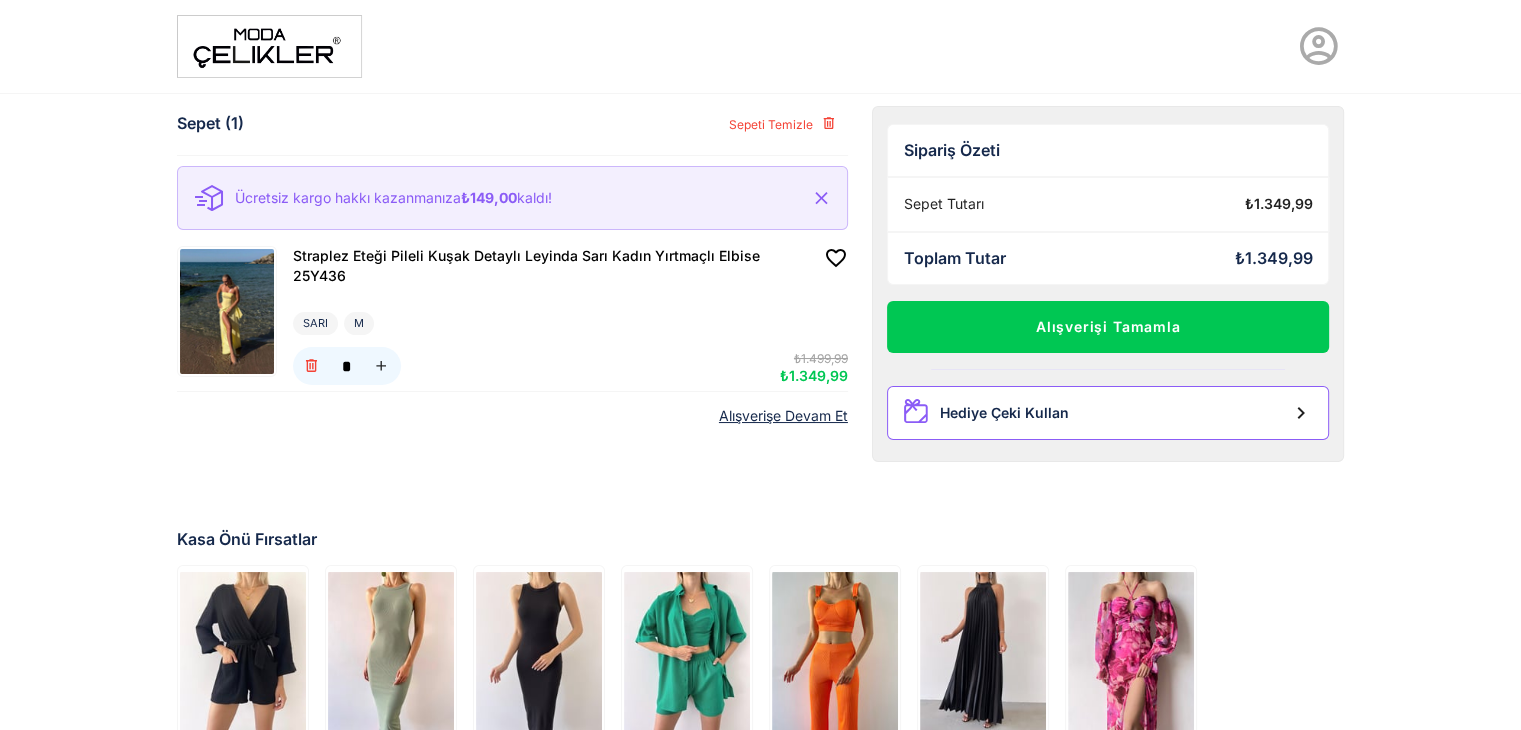 click on "Hediye Çeki Kullan" 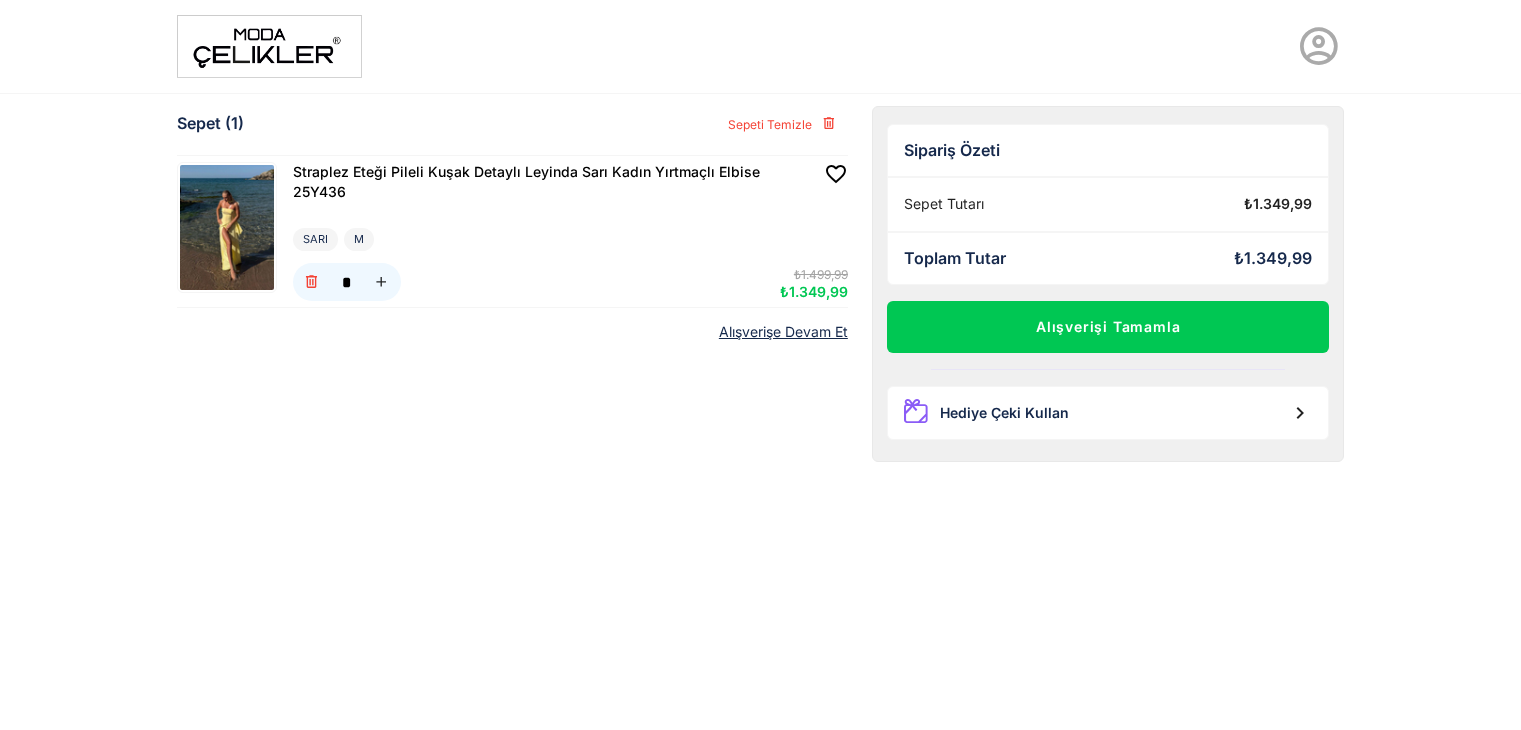 scroll, scrollTop: 0, scrollLeft: 0, axis: both 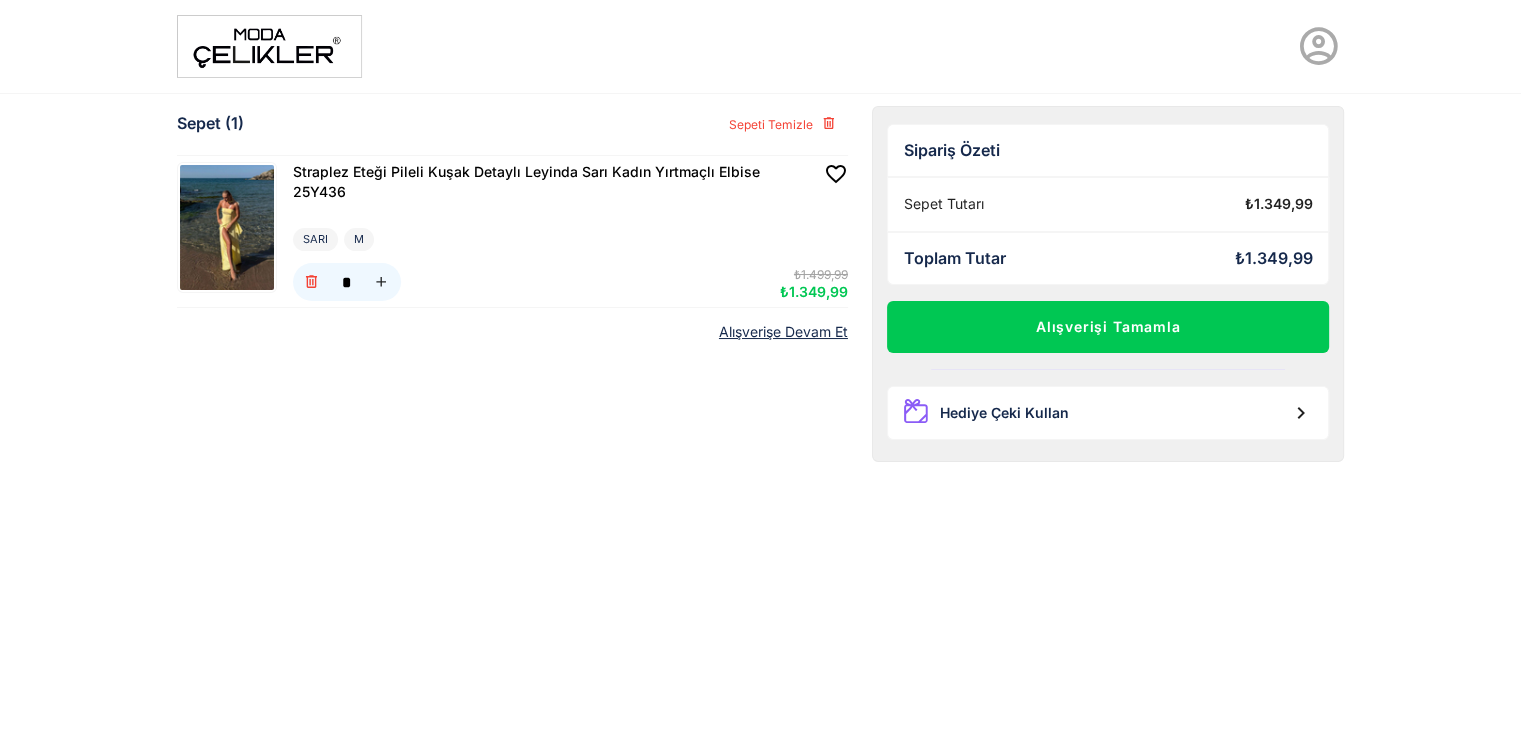 click on "Hediye Çeki Kullan" at bounding box center (1004, 413) 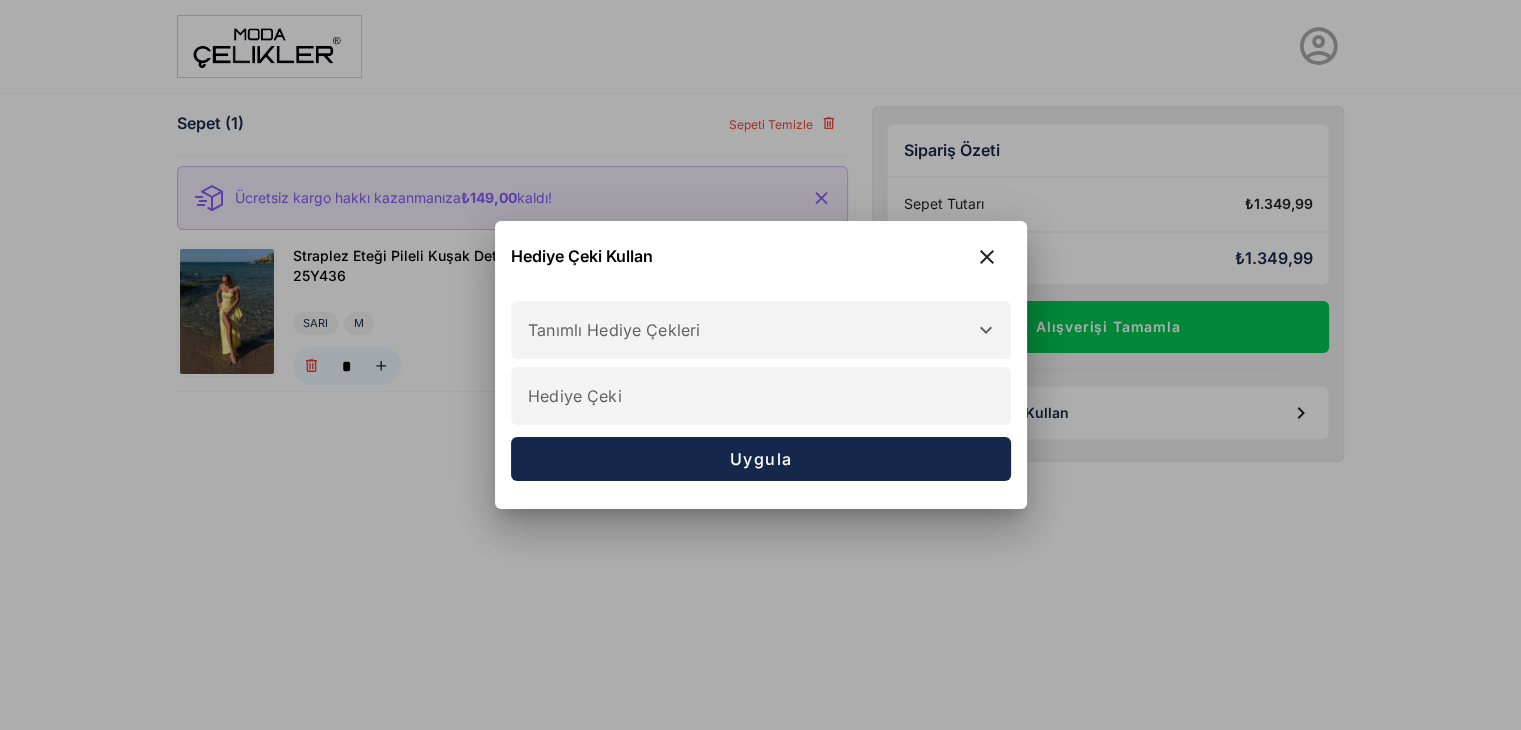 click at bounding box center [760, 365] 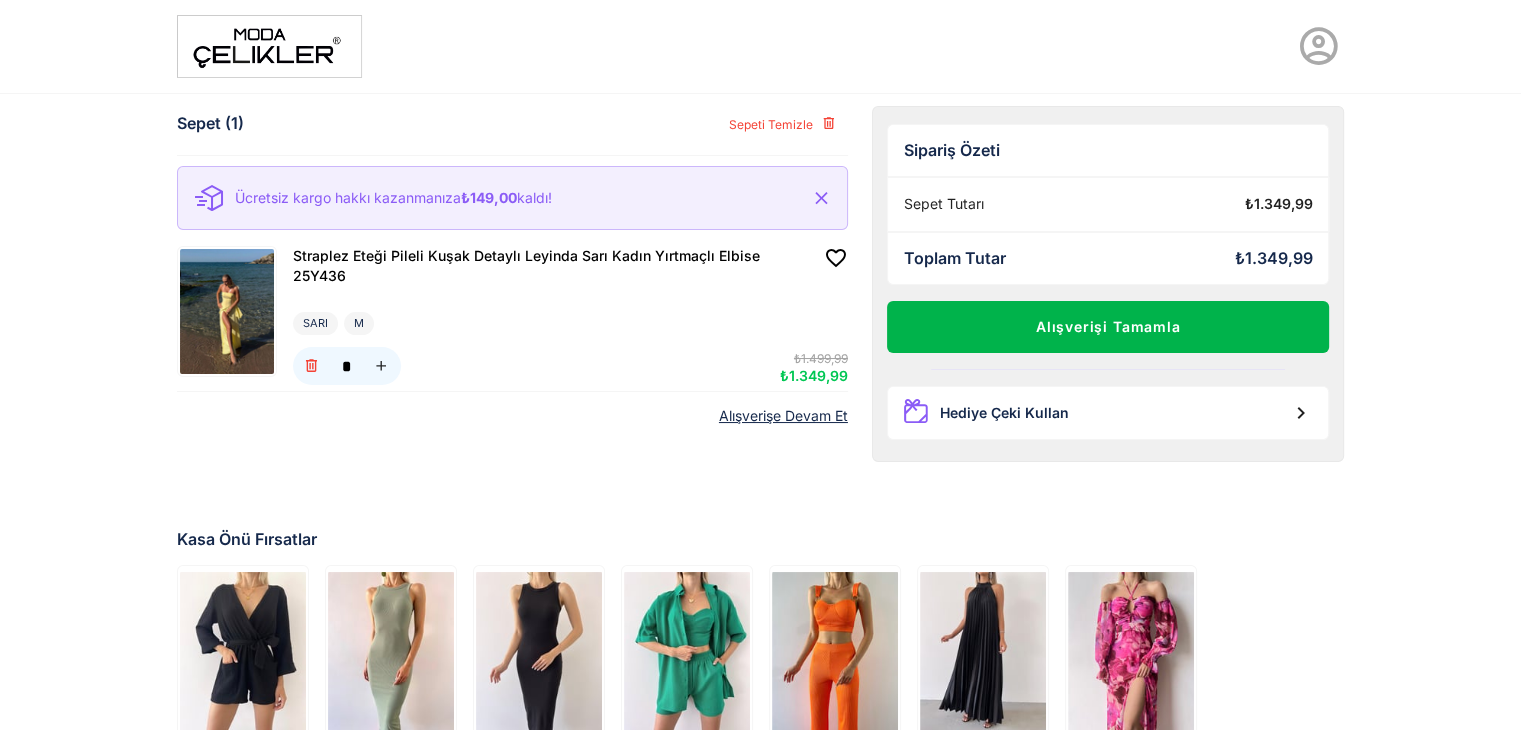 click on "Alışverişi Tamamla" at bounding box center [1108, 327] 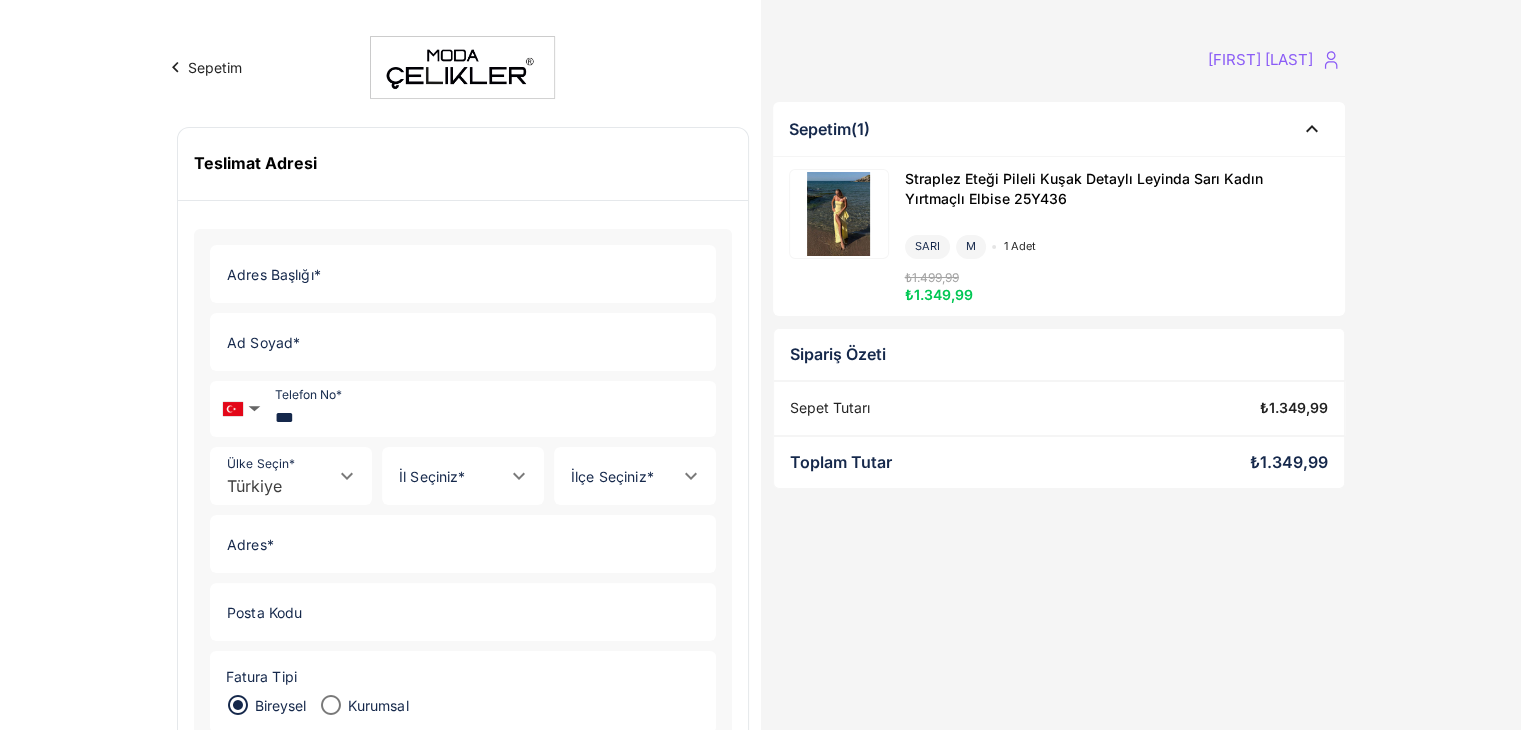 click on "Sepetim" at bounding box center [203, 67] 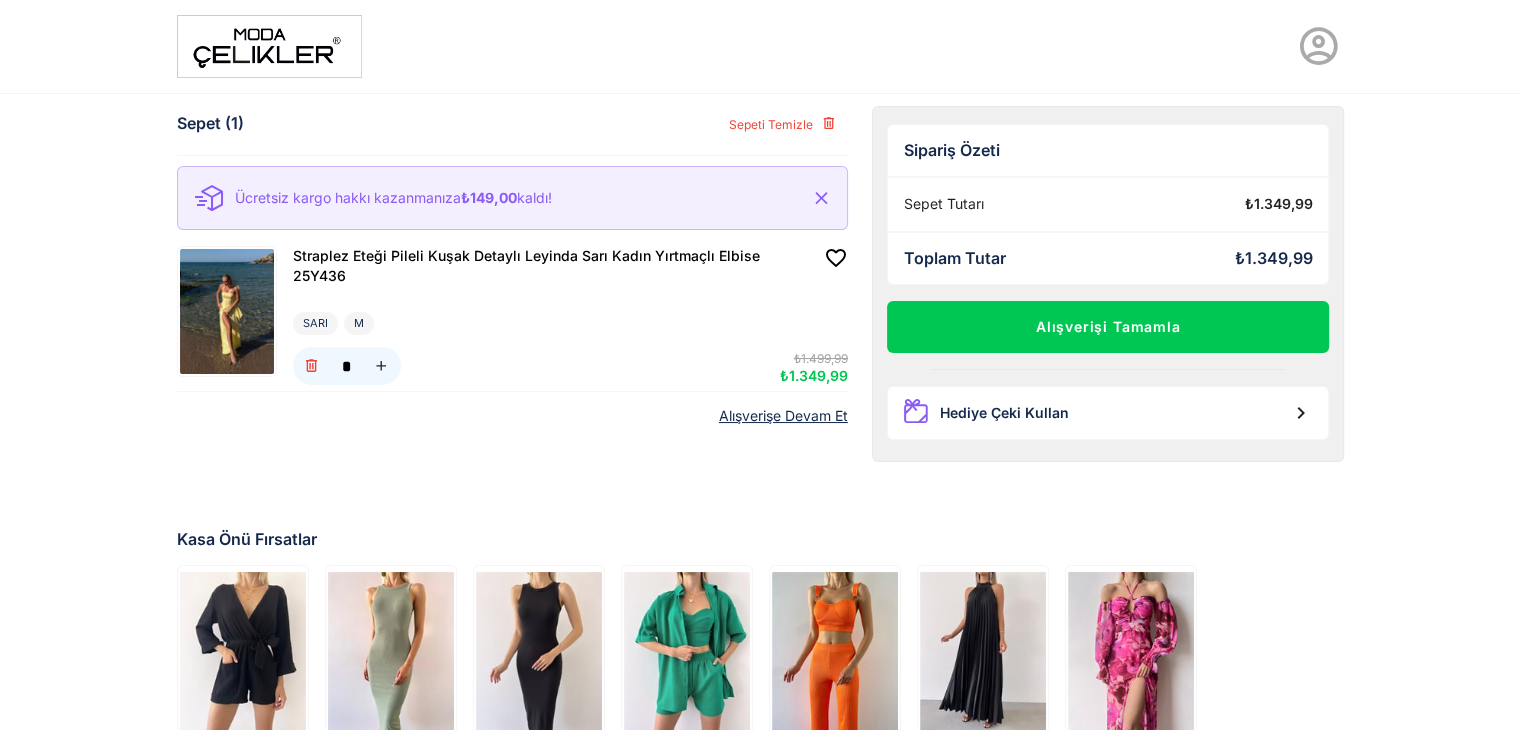 click at bounding box center [269, 46] 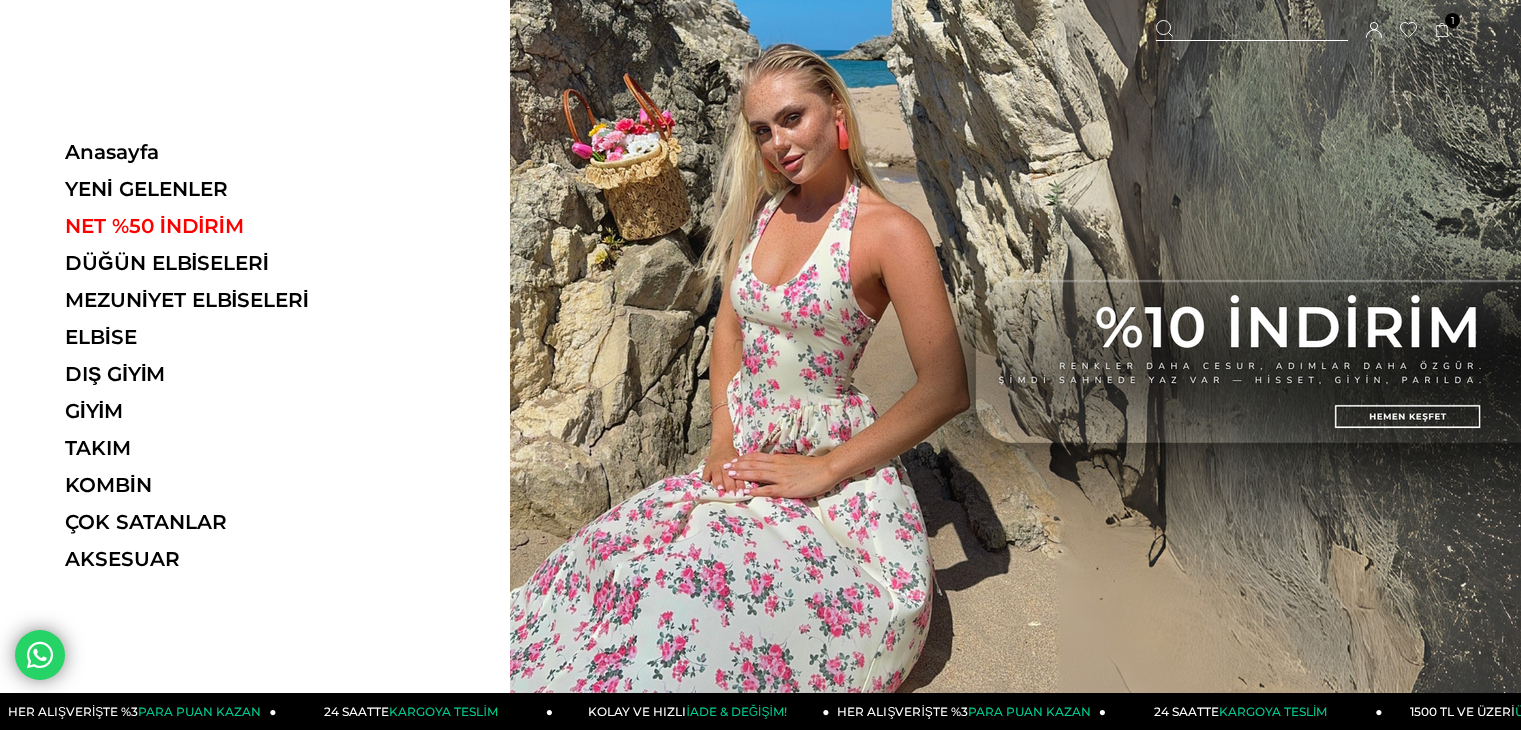 scroll, scrollTop: 0, scrollLeft: 0, axis: both 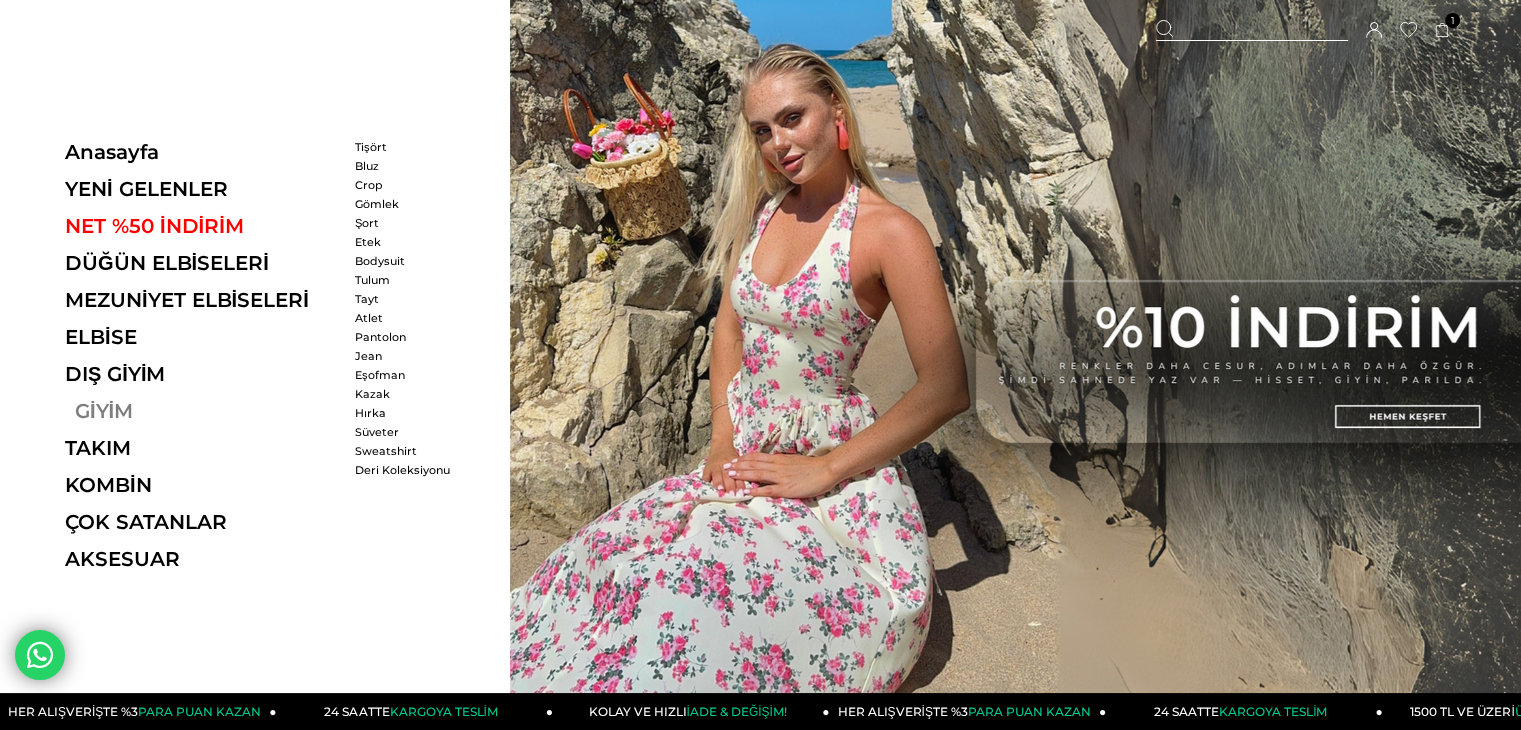 click on "GİYİM" at bounding box center [202, 411] 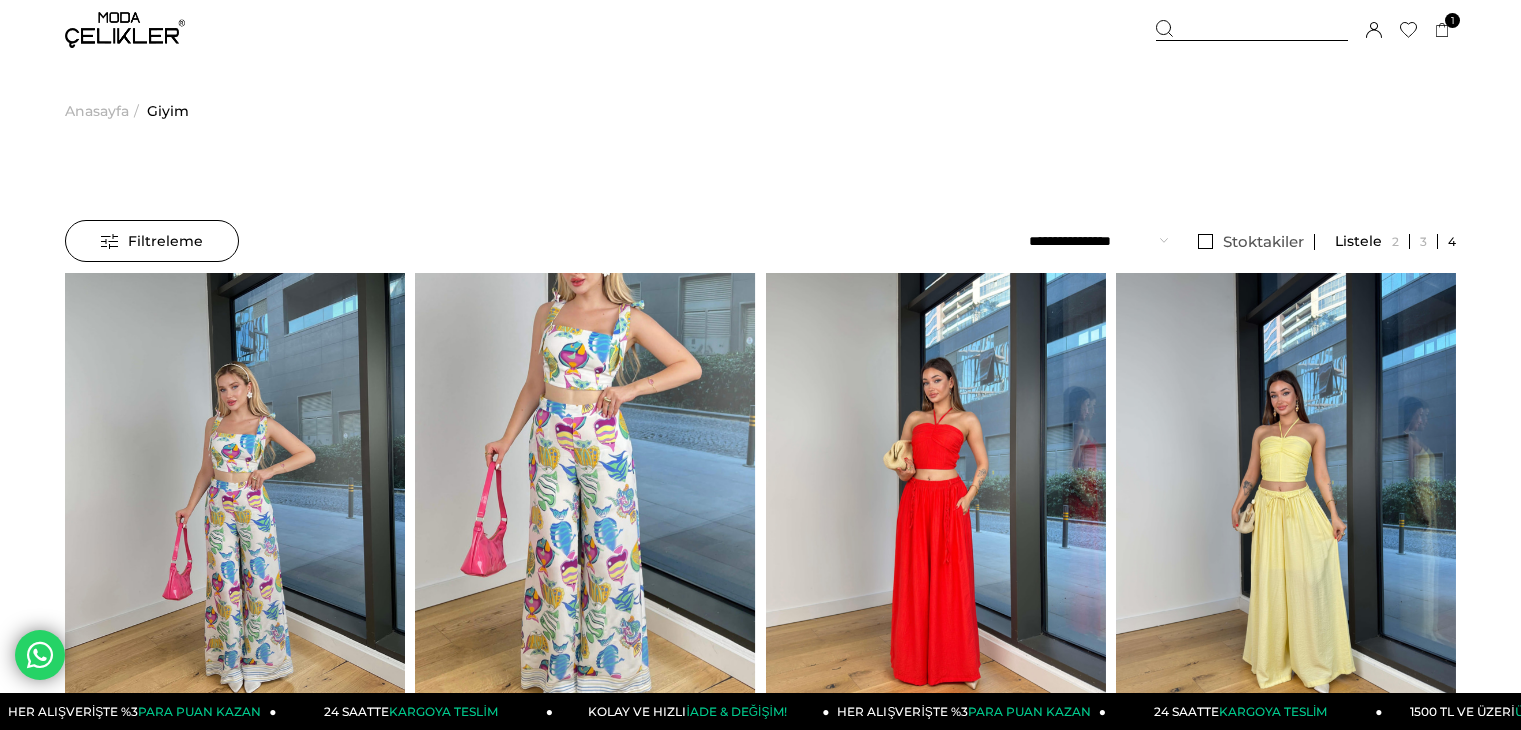 scroll, scrollTop: 0, scrollLeft: 0, axis: both 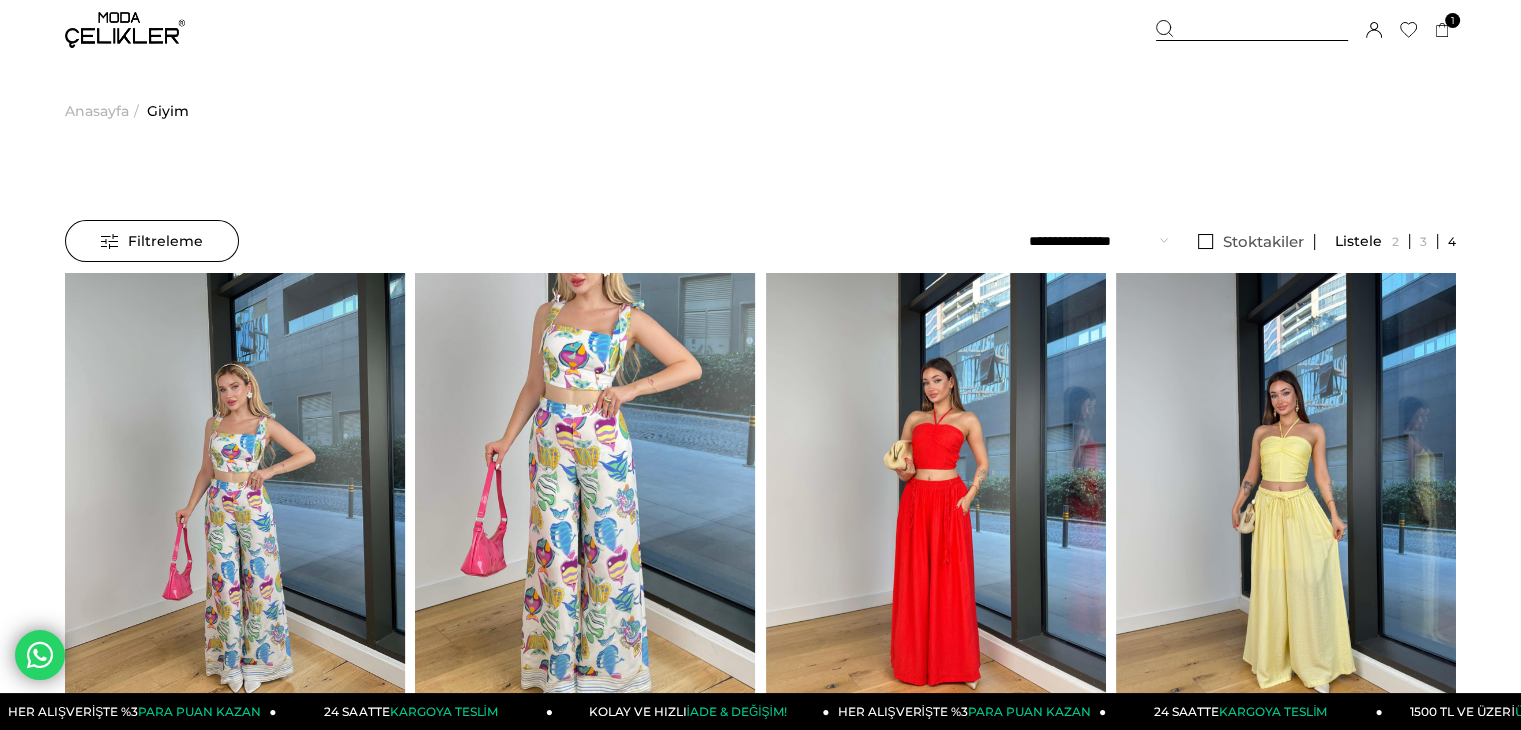 click on "Filtreleme" at bounding box center (152, 241) 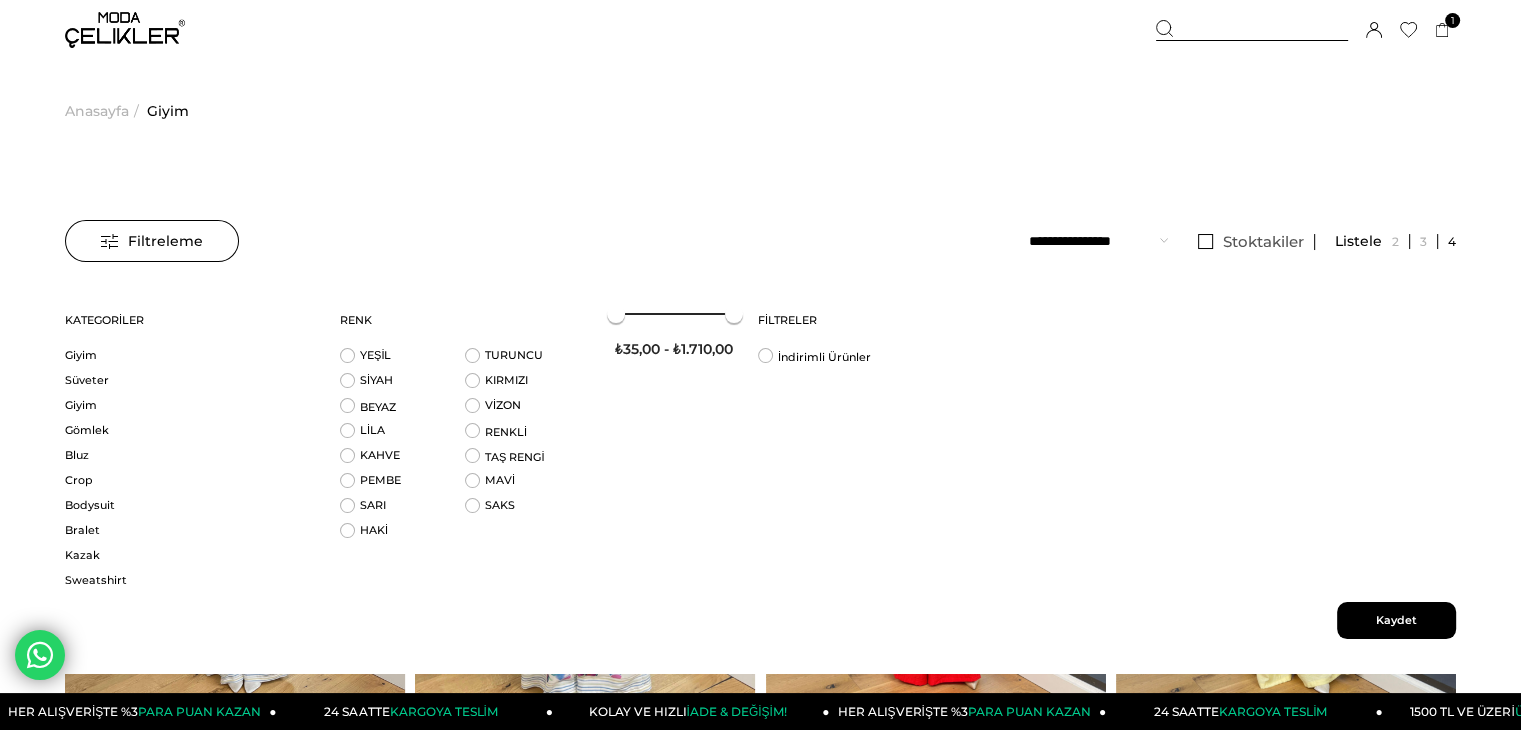 drag, startPoint x: 1077, startPoint y: 230, endPoint x: 1085, endPoint y: 237, distance: 10.630146 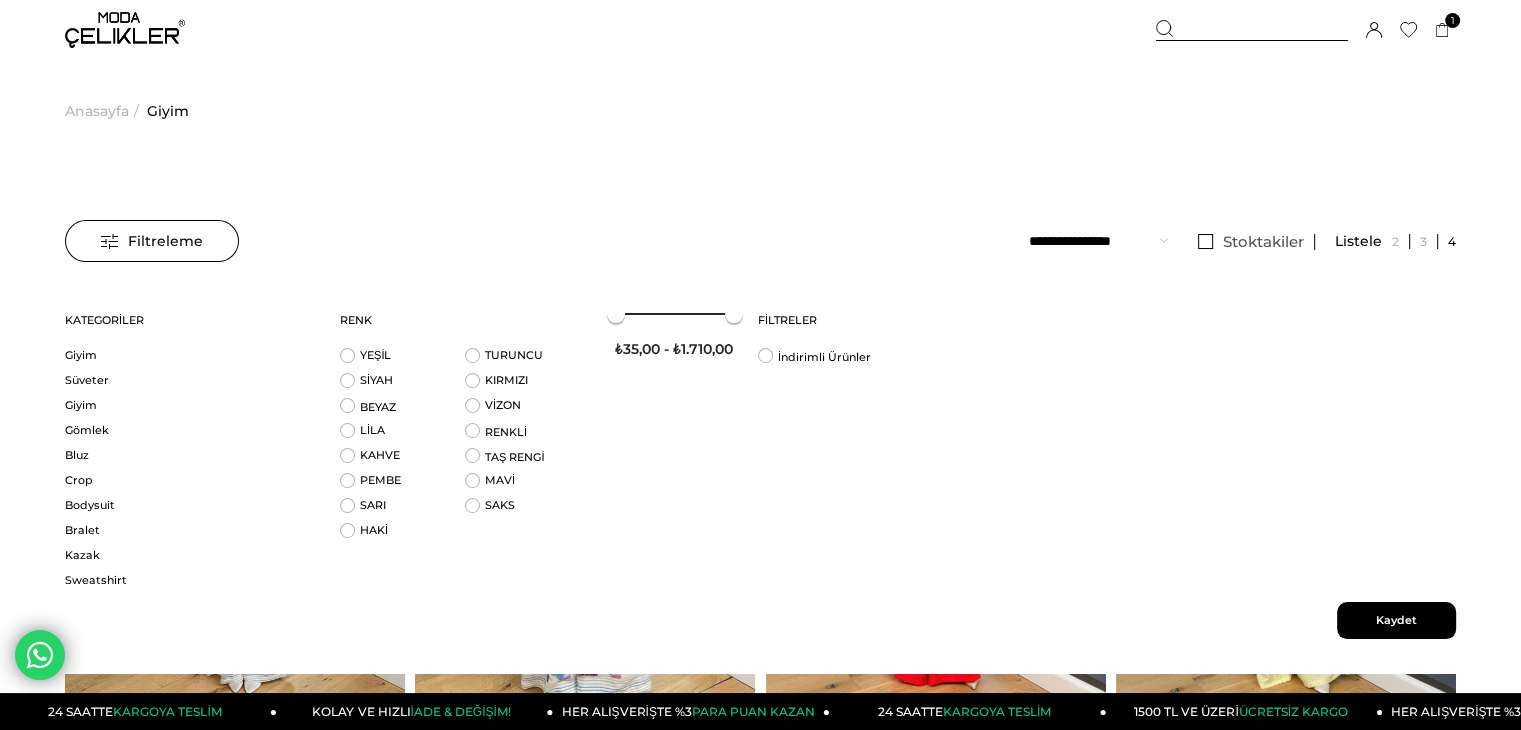 click on "**********" at bounding box center [1098, 241] 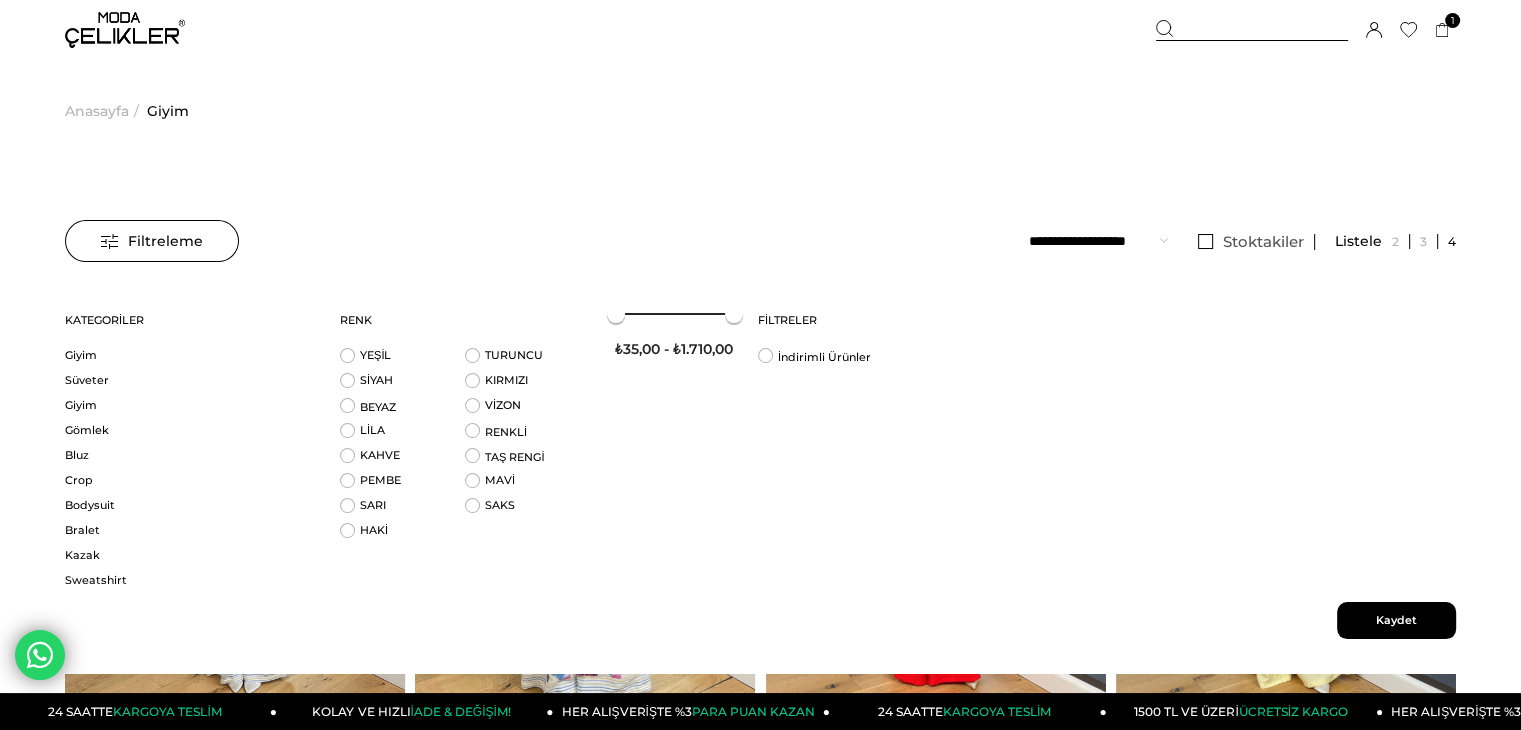 click on "Kaydet" at bounding box center [1396, 620] 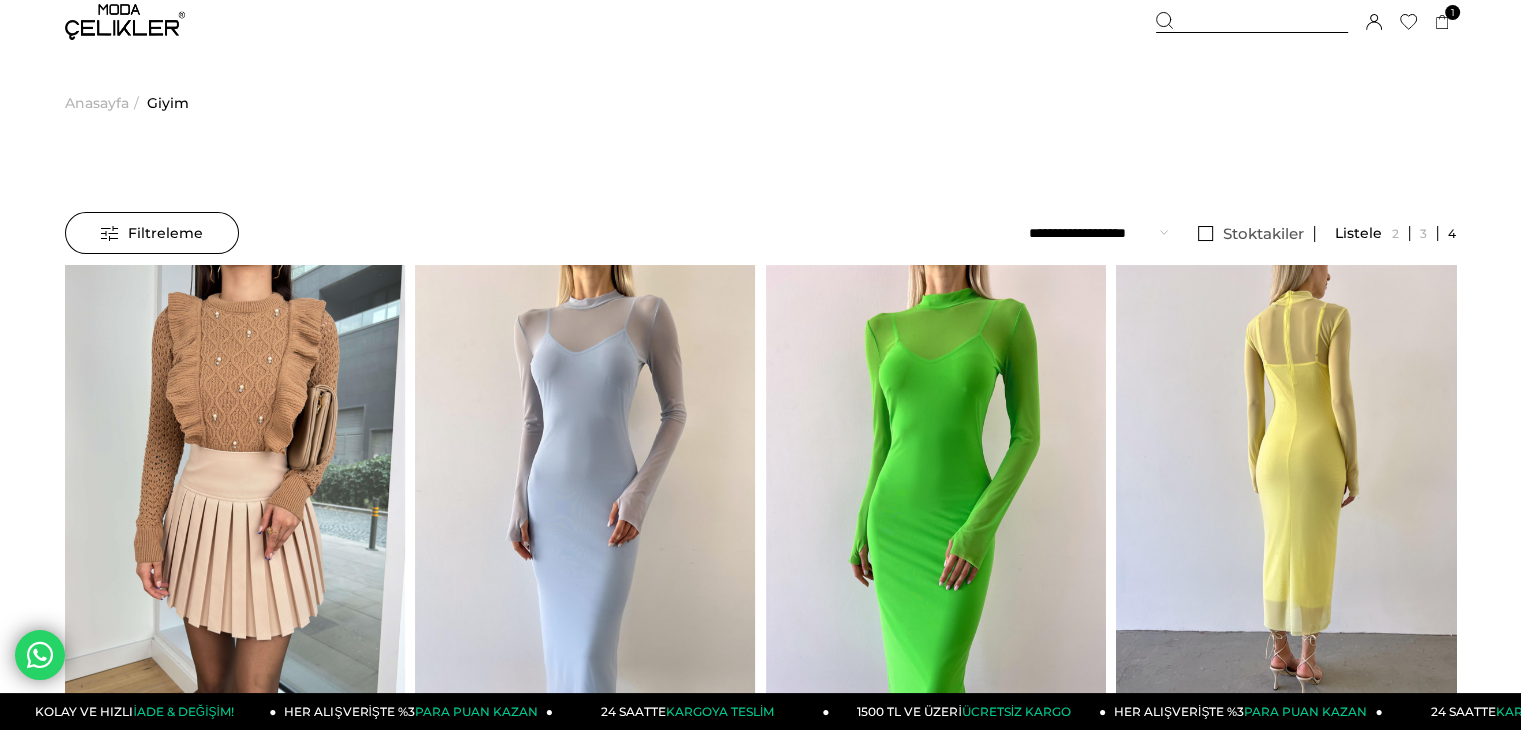 scroll, scrollTop: 0, scrollLeft: 0, axis: both 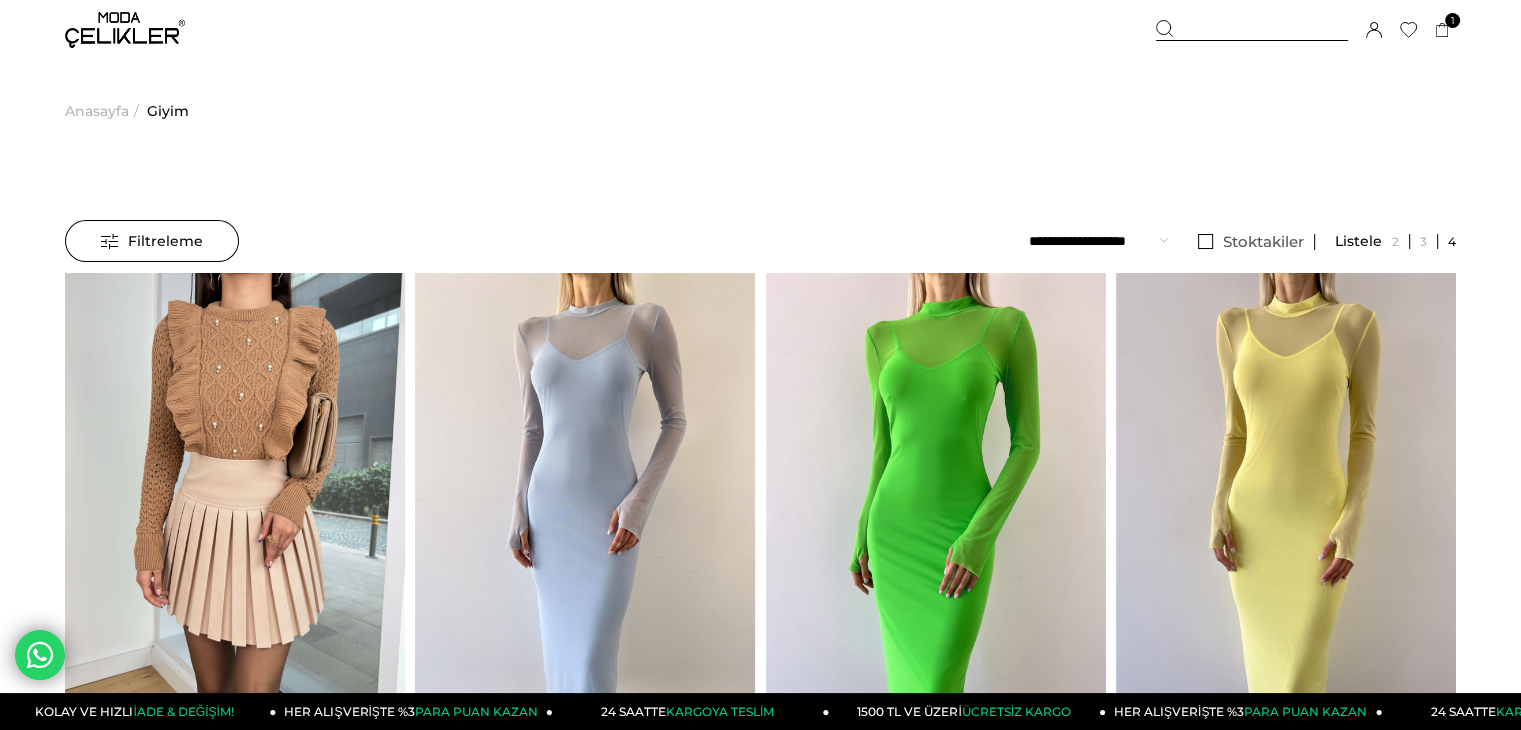 click at bounding box center (125, 30) 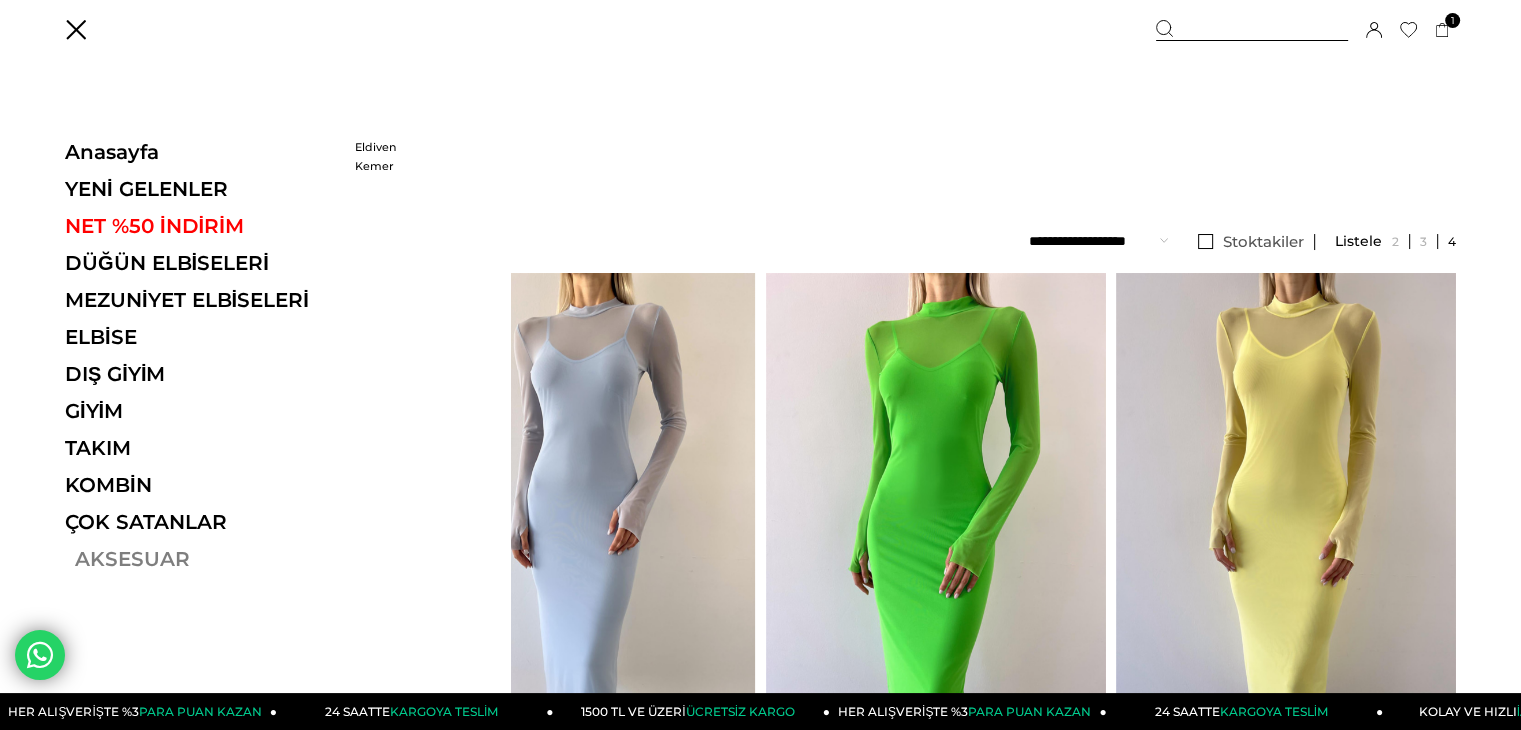 click on "AKSESUAR" at bounding box center (202, 559) 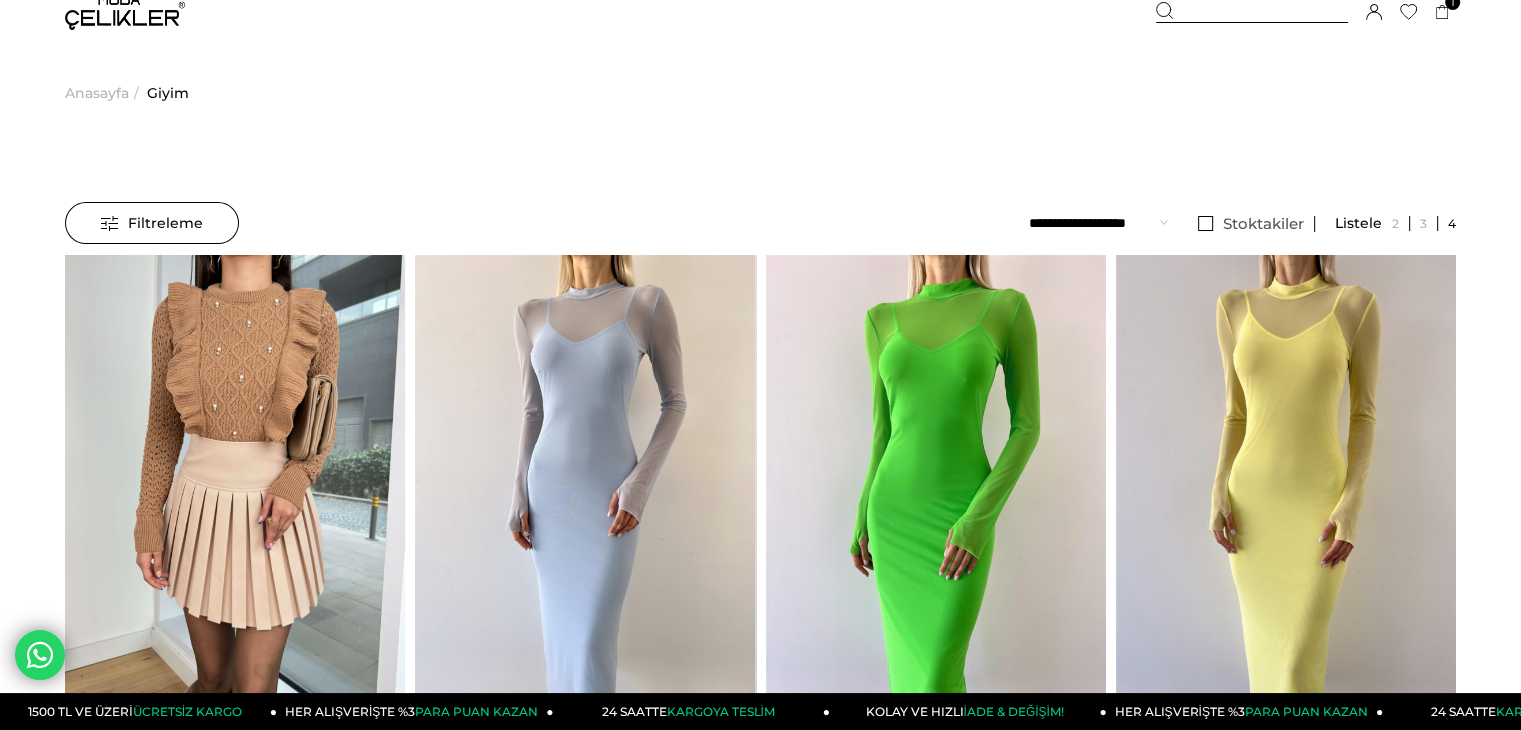 scroll, scrollTop: 0, scrollLeft: 0, axis: both 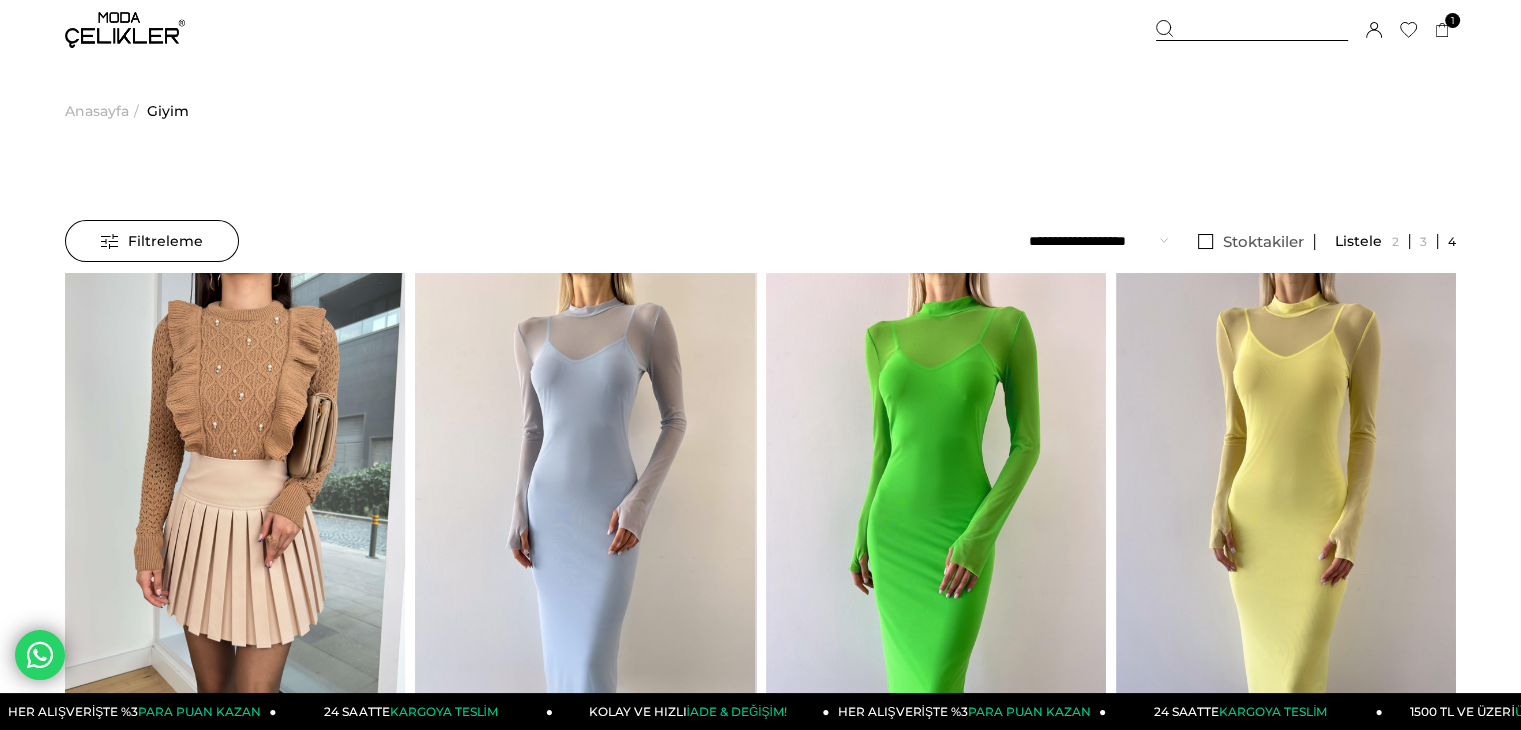 click at bounding box center (125, 30) 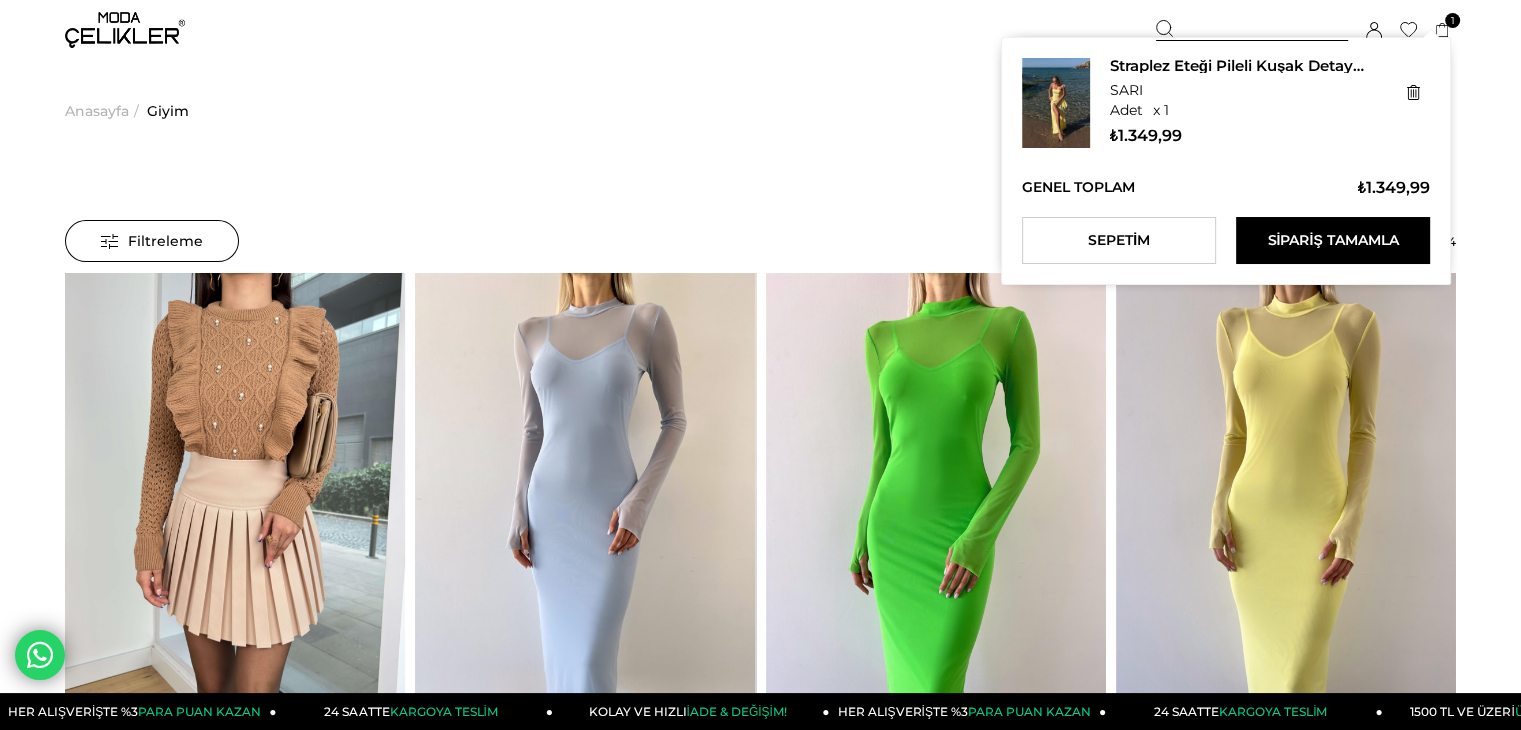 click 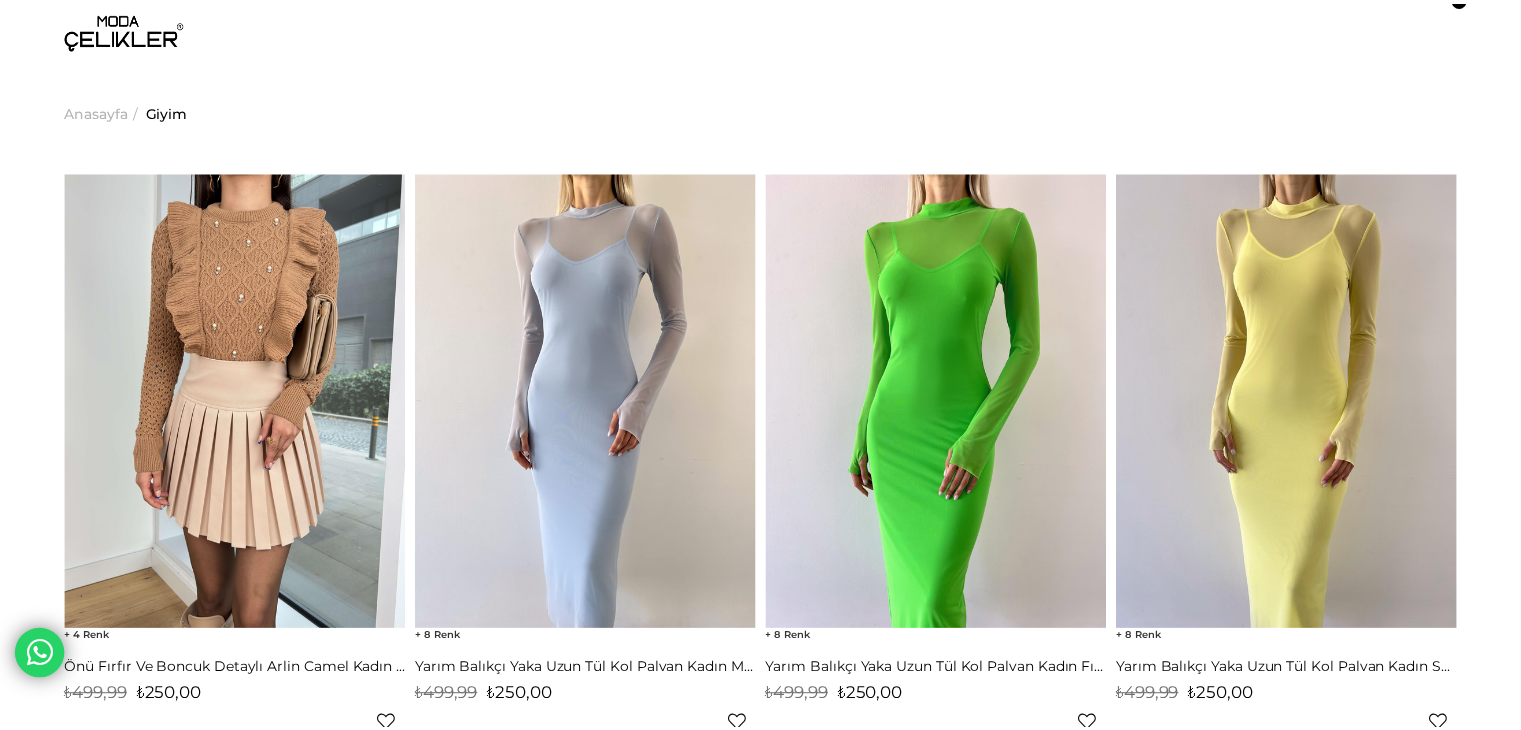 scroll, scrollTop: 0, scrollLeft: 0, axis: both 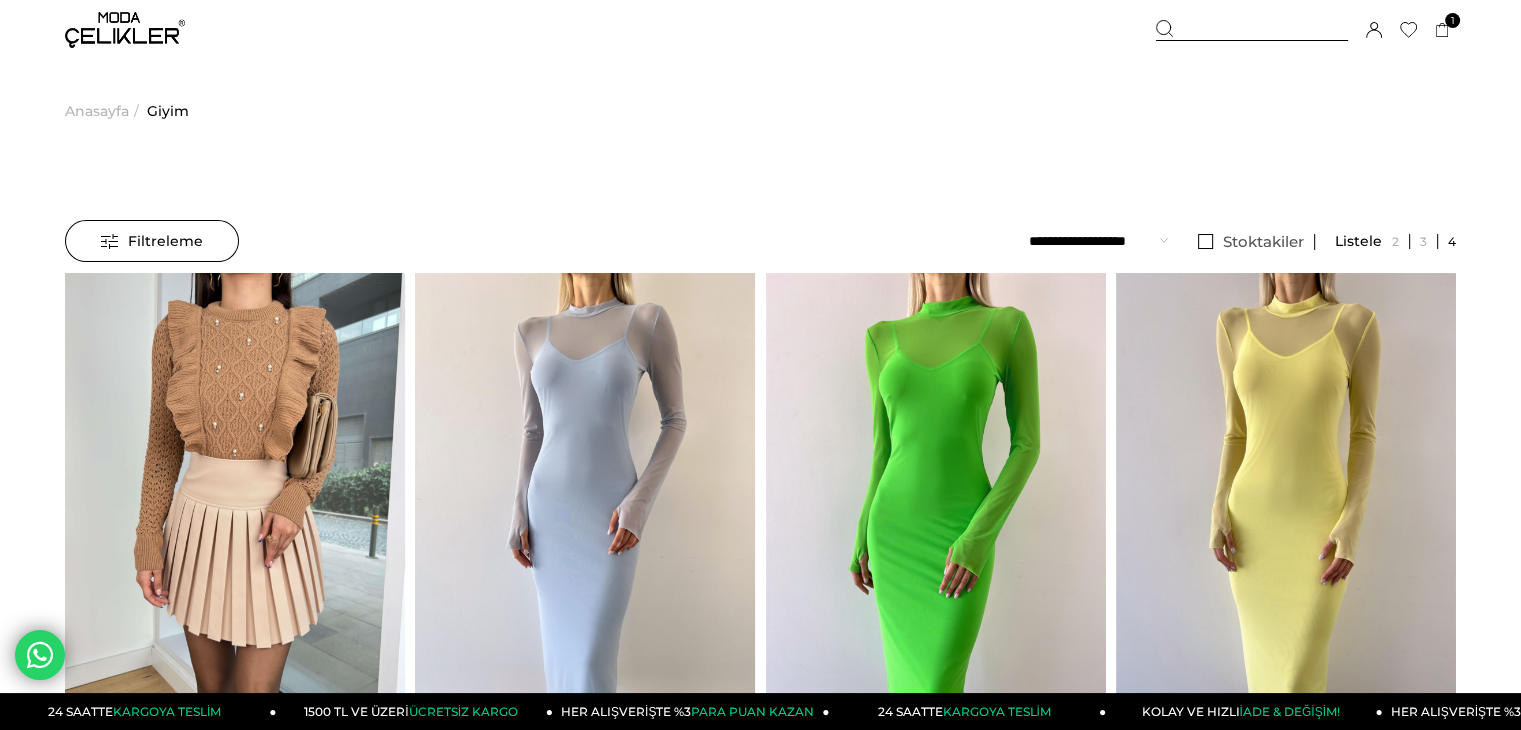 click on "Sepetim
1
Ürün
₺1.349,99
Straplez Eteği Pileli Kuşak Detaylı Leyinda Sarı Kadın Yırtmaçlı Elbise 25Y436 SARI
x 1
Adet
₺1.349,99
Genel Toplam :
₺1.349,99
Sepetim
Sipariş Tamamla
Hoşgeldiniz
beyza özbek
Hesabım
Çıkış Yap
Hesabım
Çıkış Yap
beyza özbek         Siparişlerim       Hesabım" at bounding box center [1306, 30] 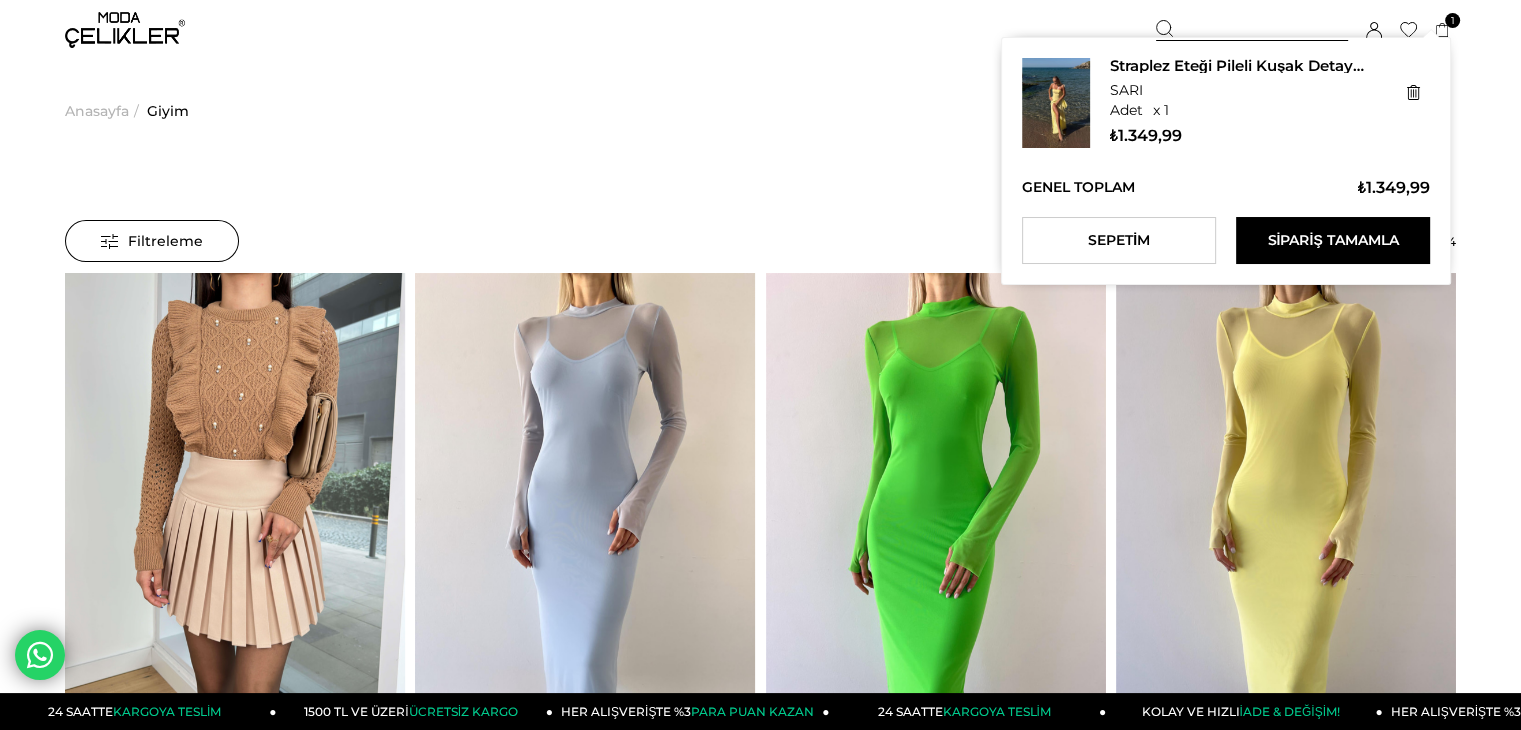 click 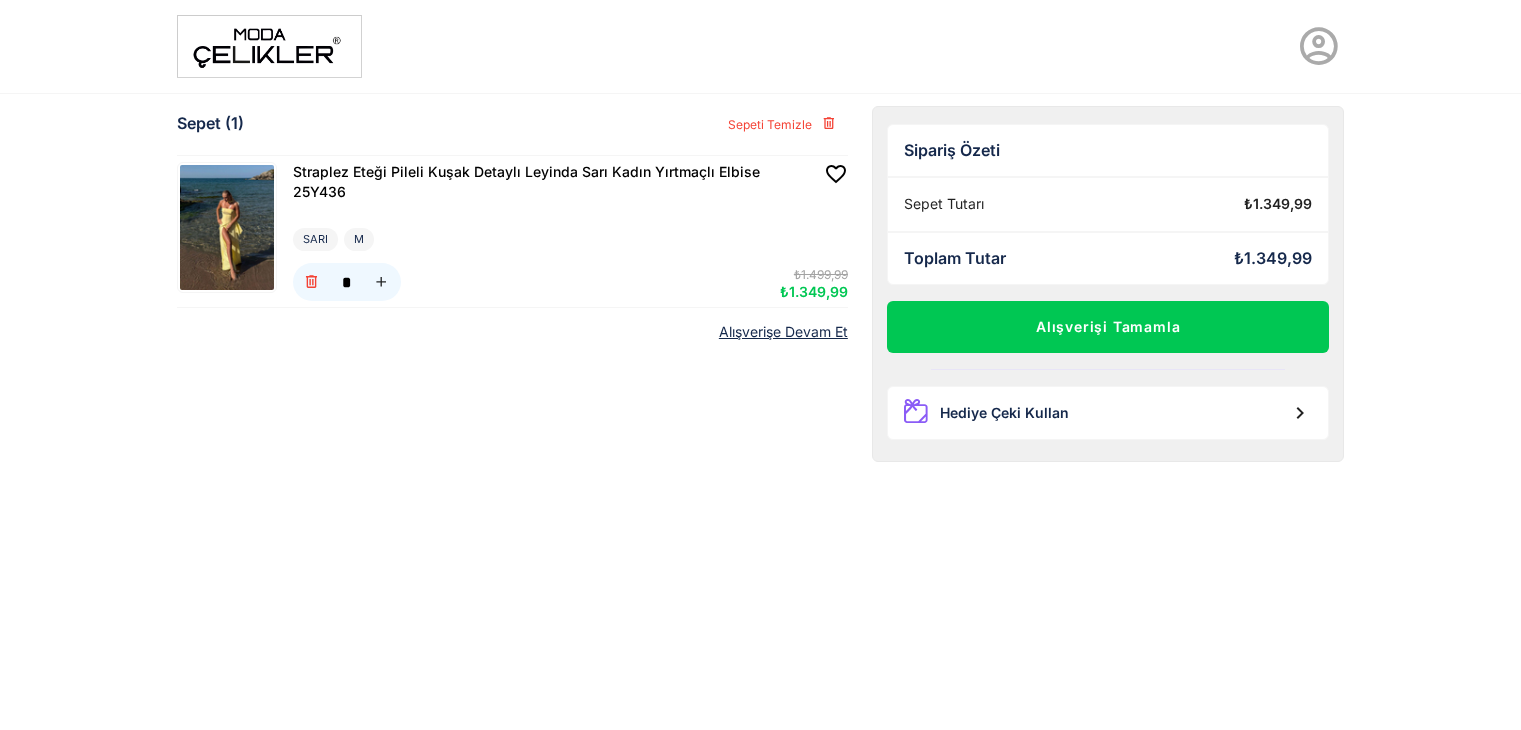 scroll, scrollTop: 0, scrollLeft: 0, axis: both 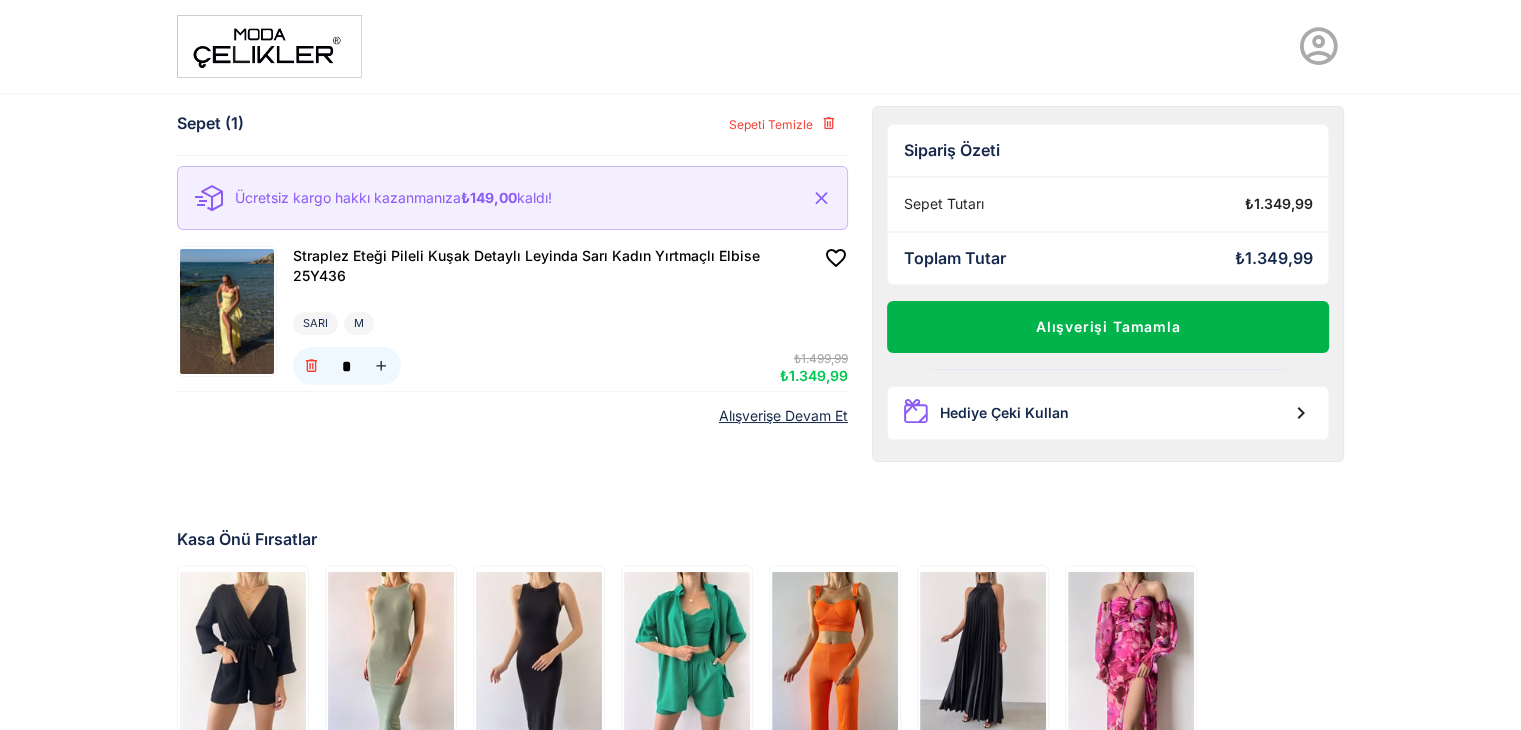 click on "Alışverişi Tamamla" at bounding box center [1108, 327] 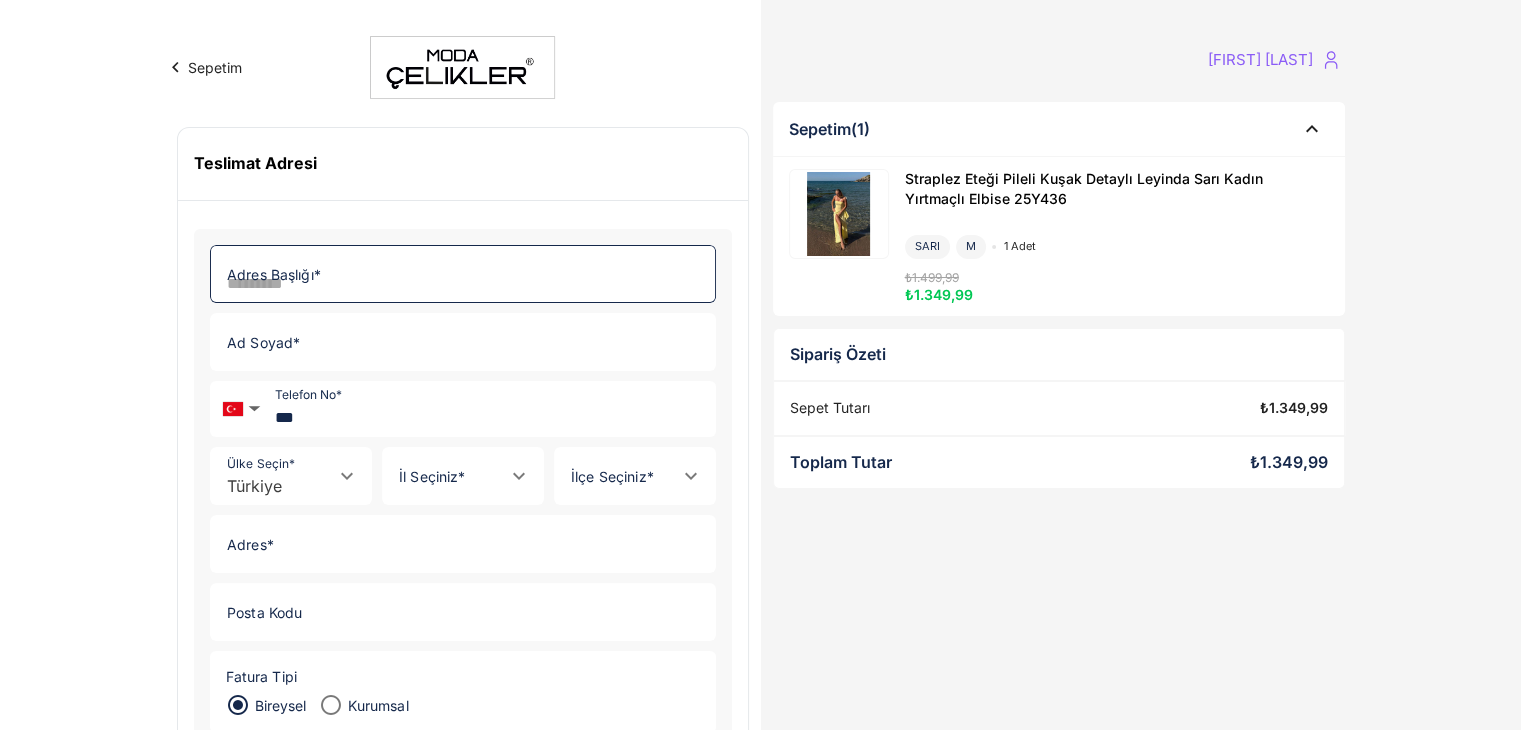click on "Adres Başlığı *" 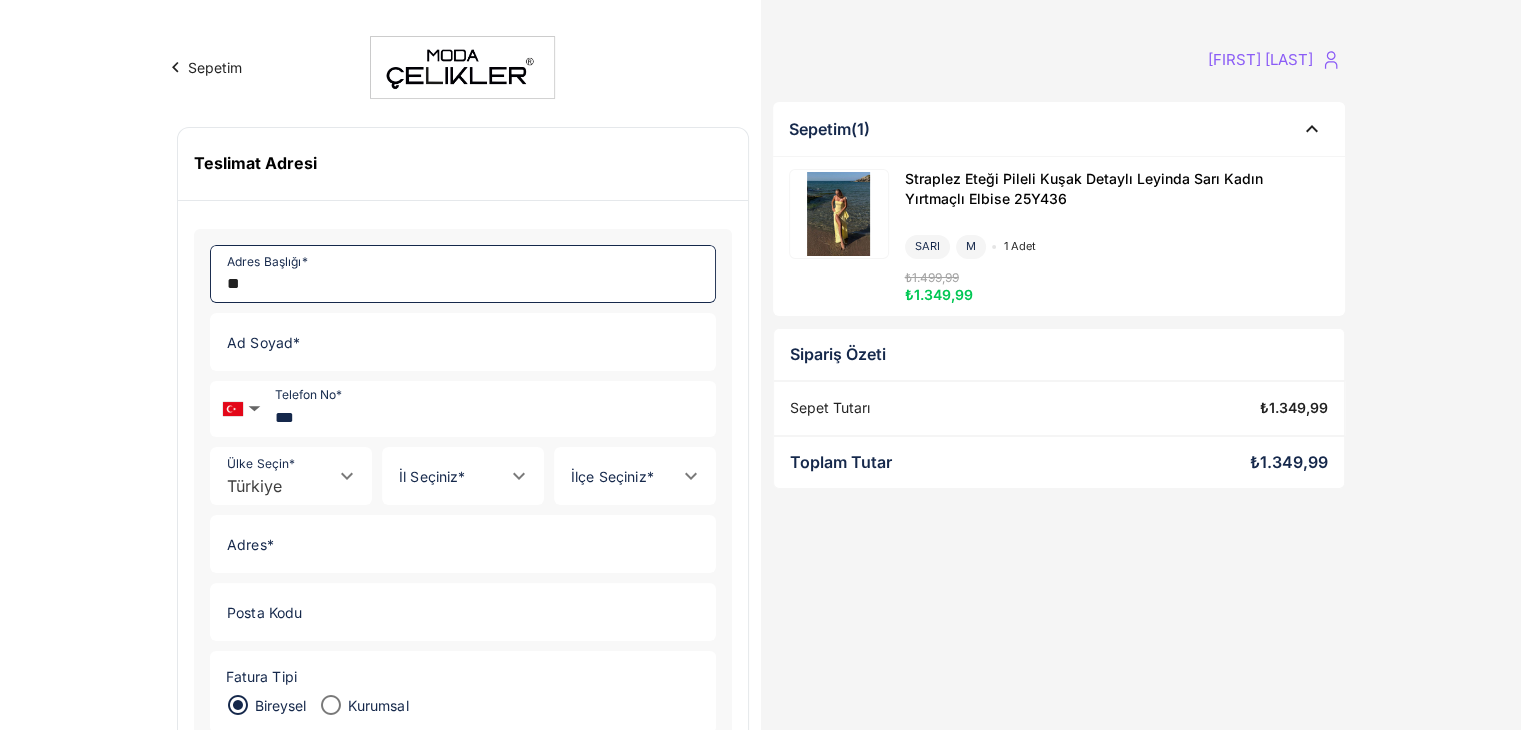 type on "**" 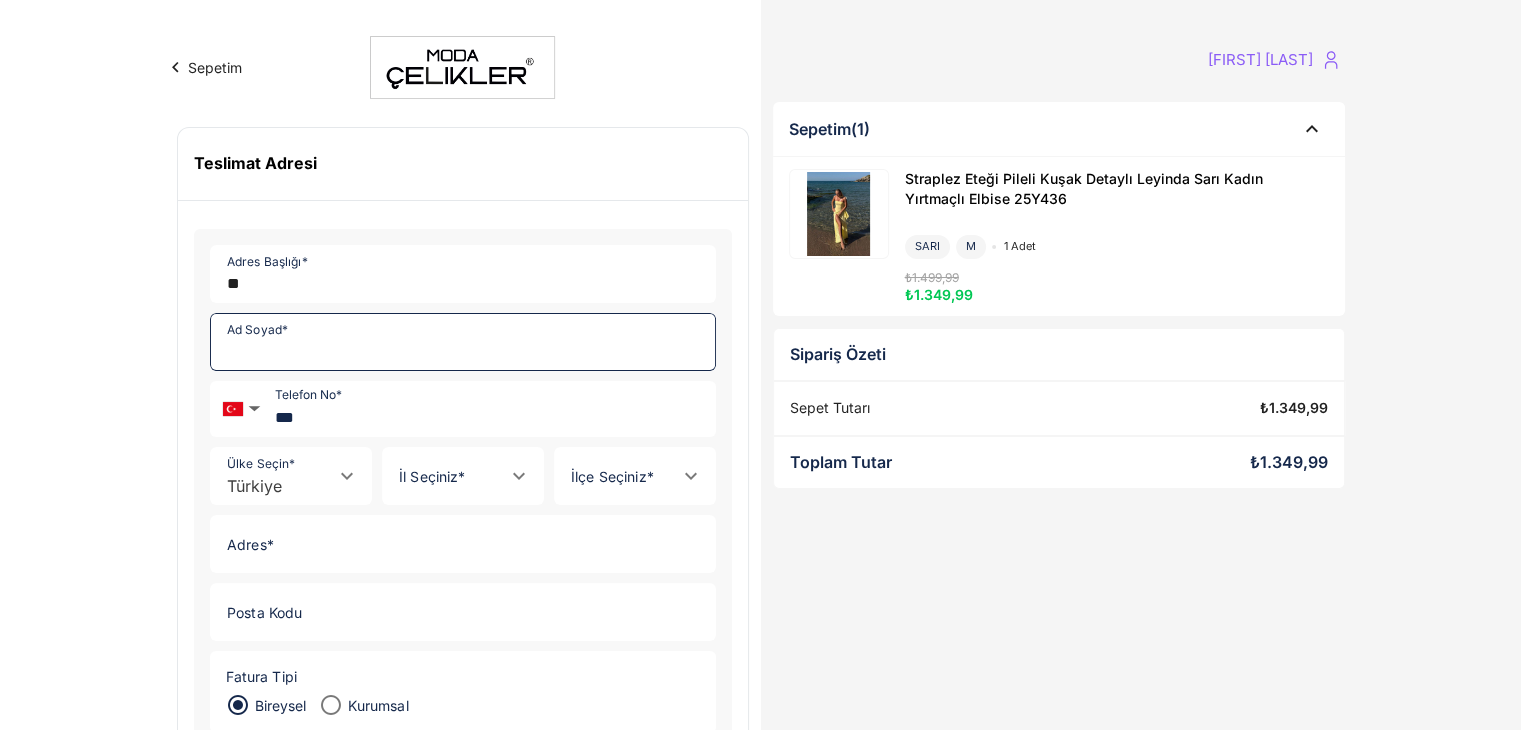 type on "**********" 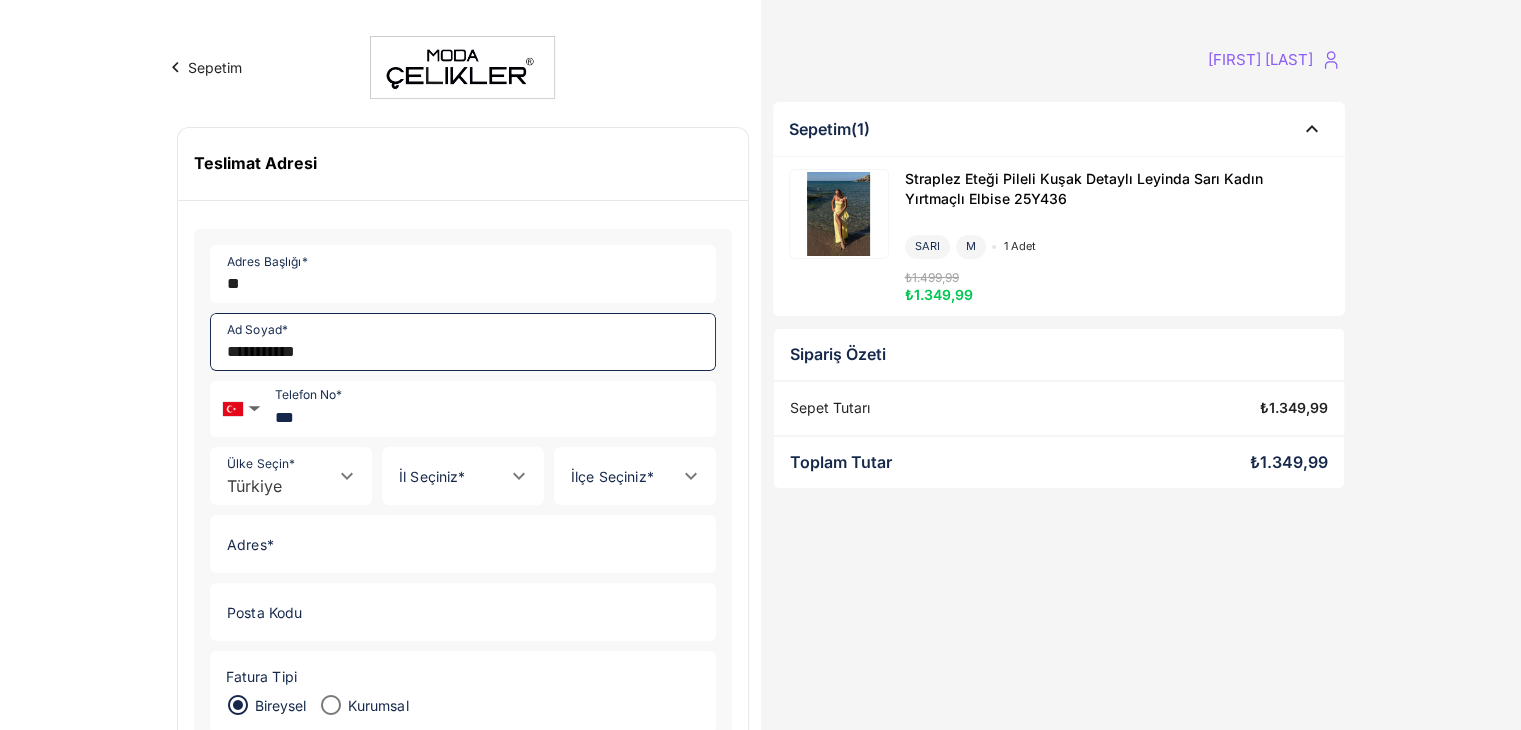 type on "*******" 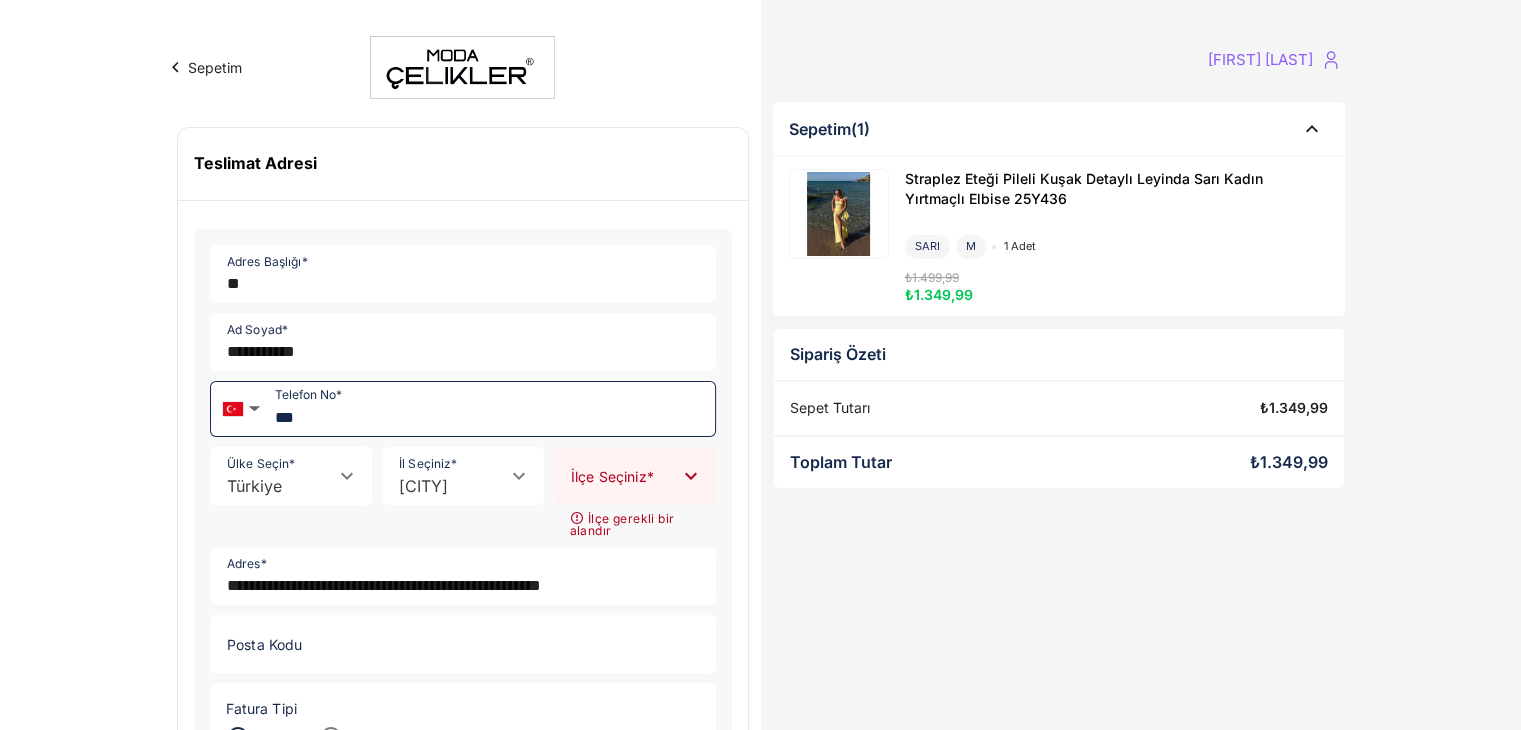 click on "***" at bounding box center [491, 409] 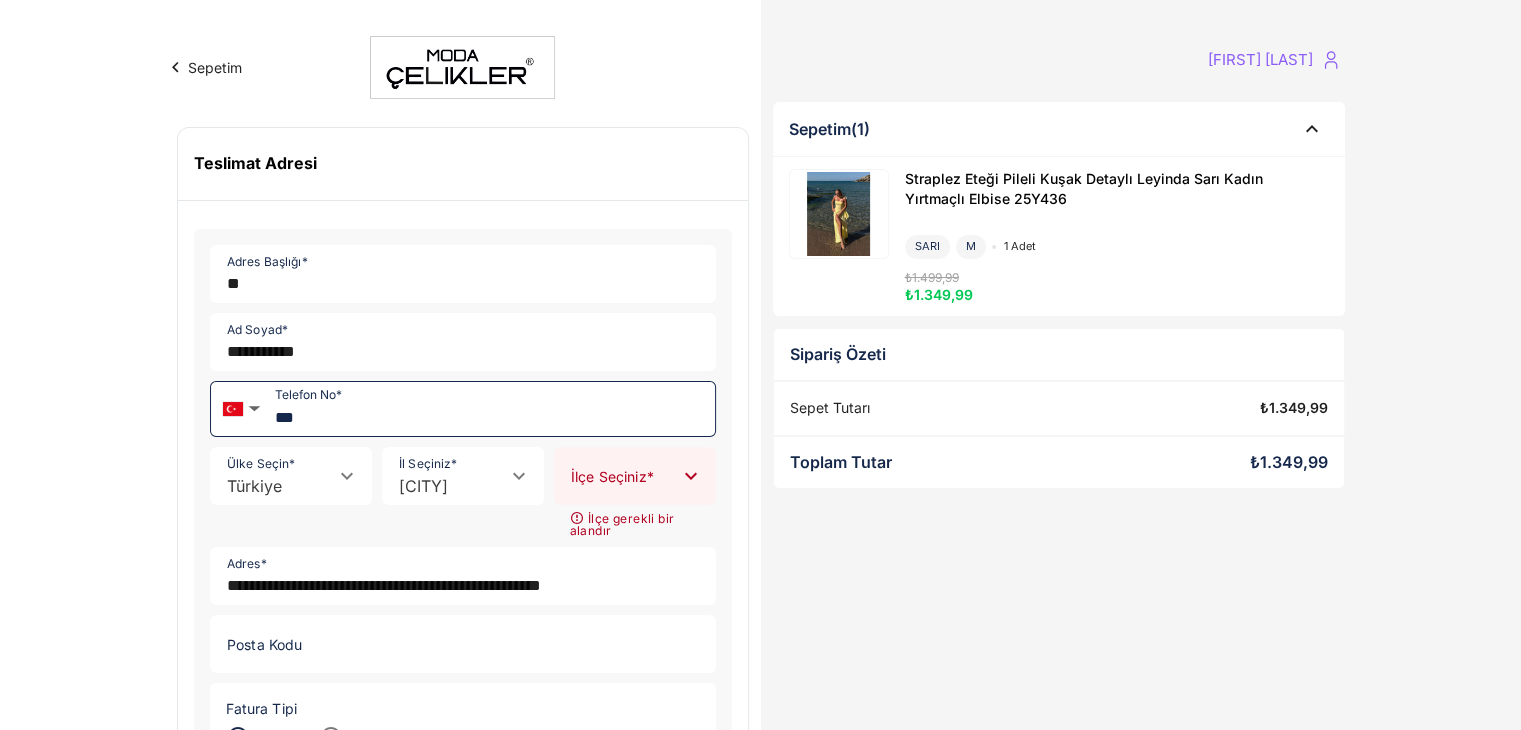 type on "**********" 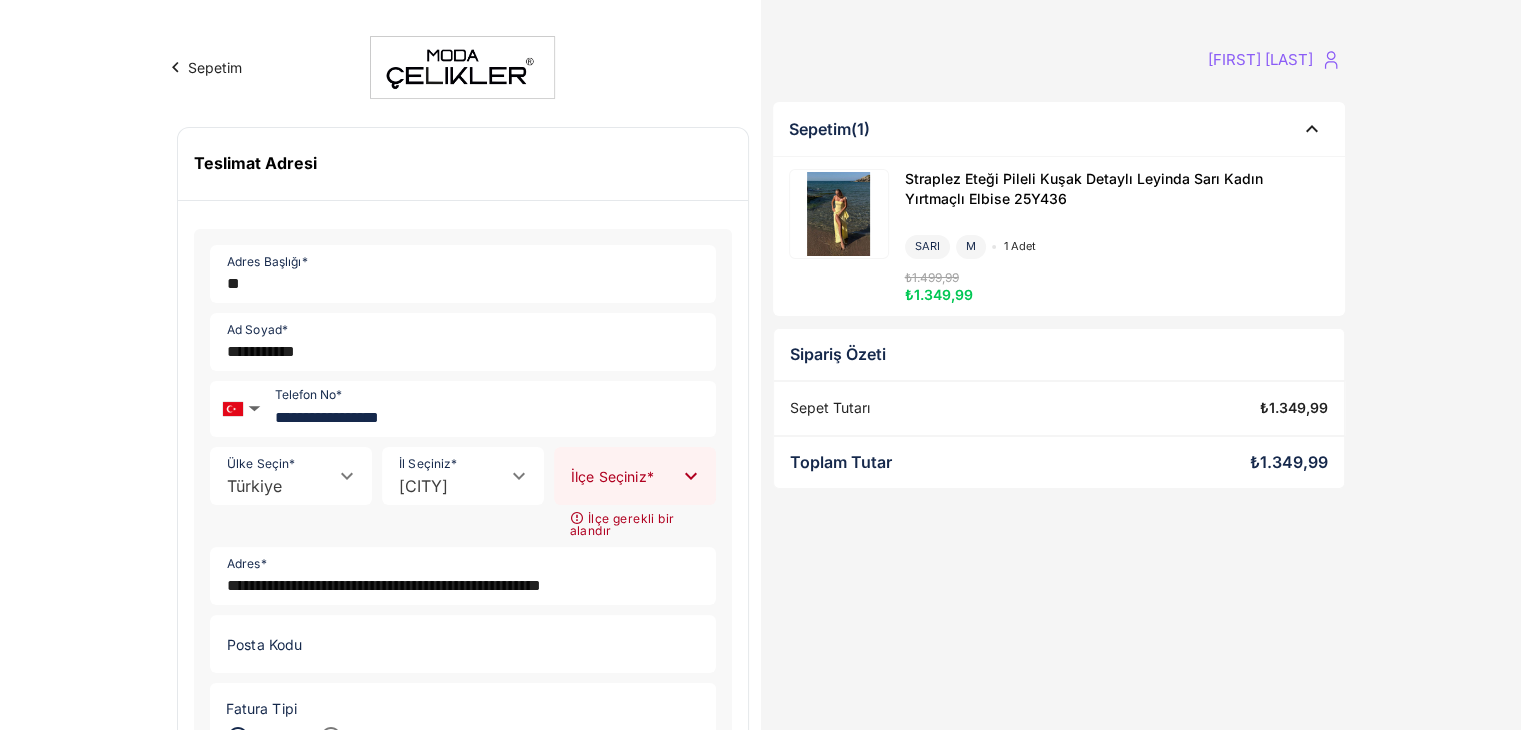type on "********" 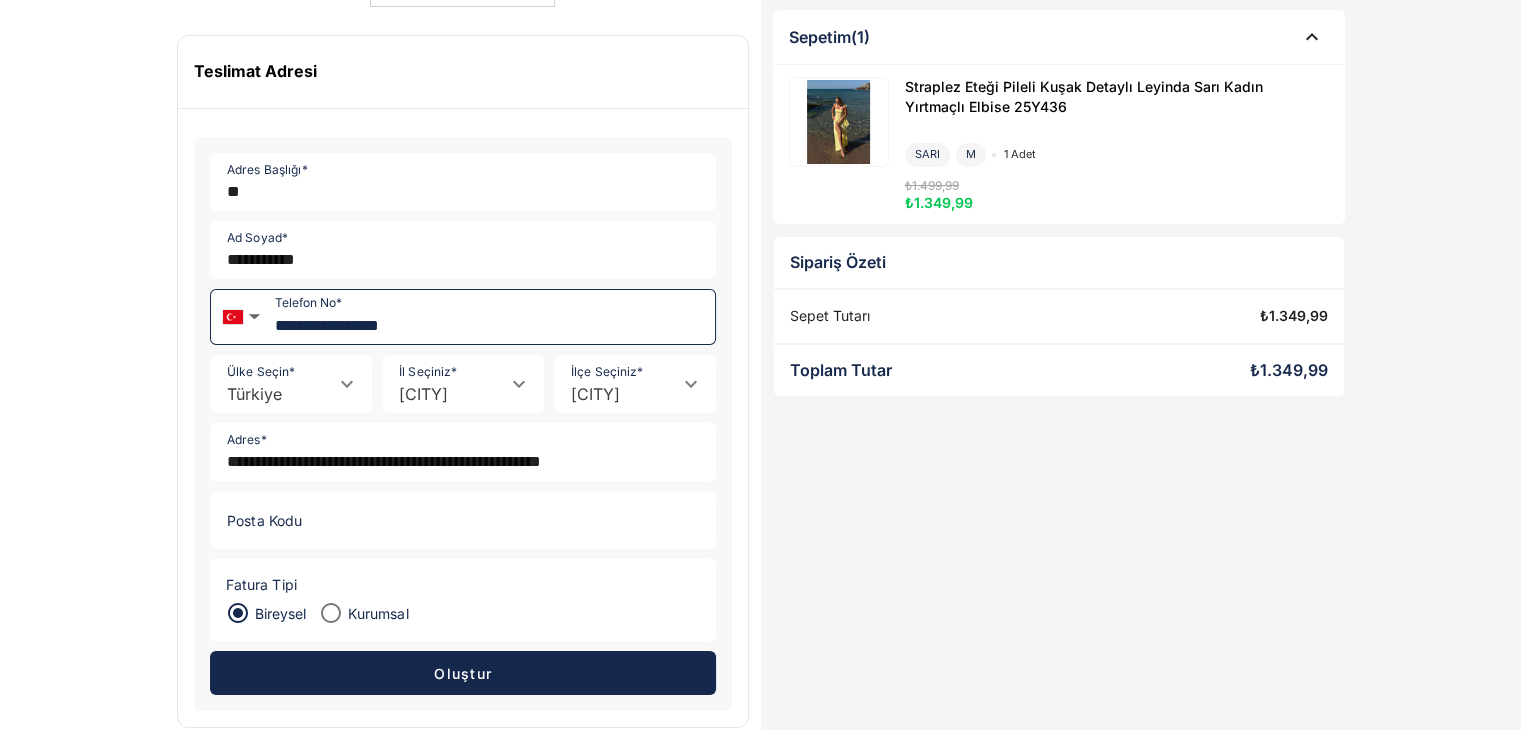 scroll, scrollTop: 100, scrollLeft: 0, axis: vertical 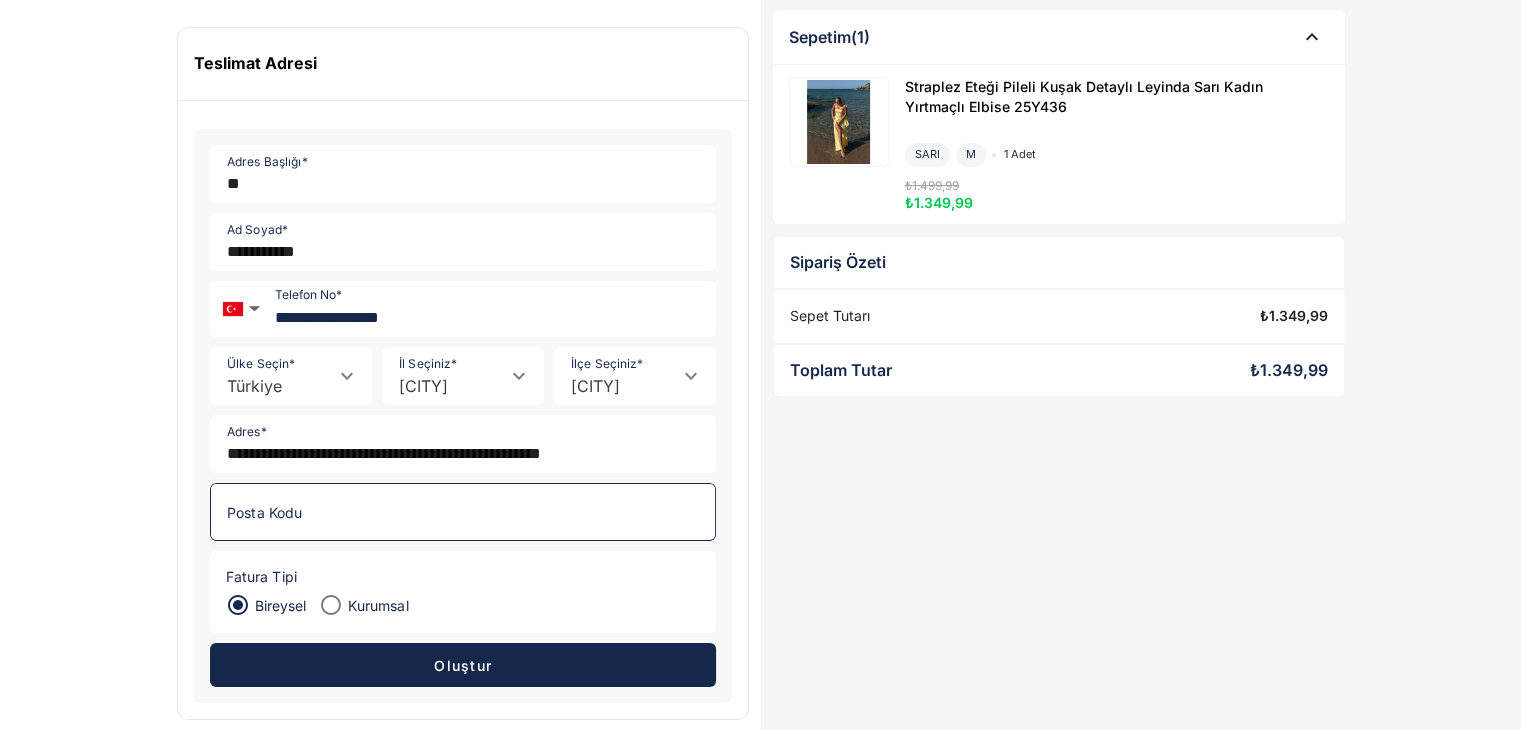click on "Posta Kodu" 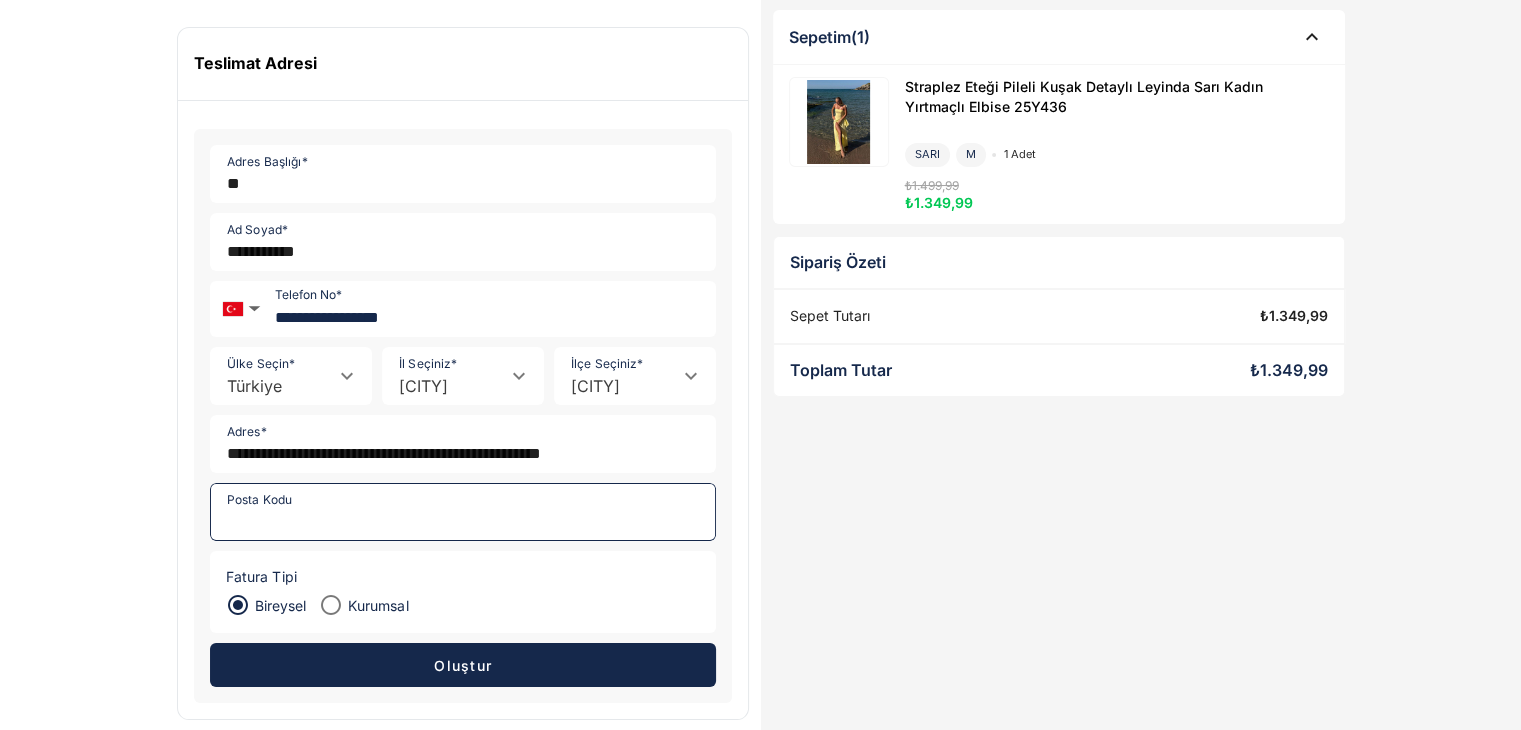 type on "*****" 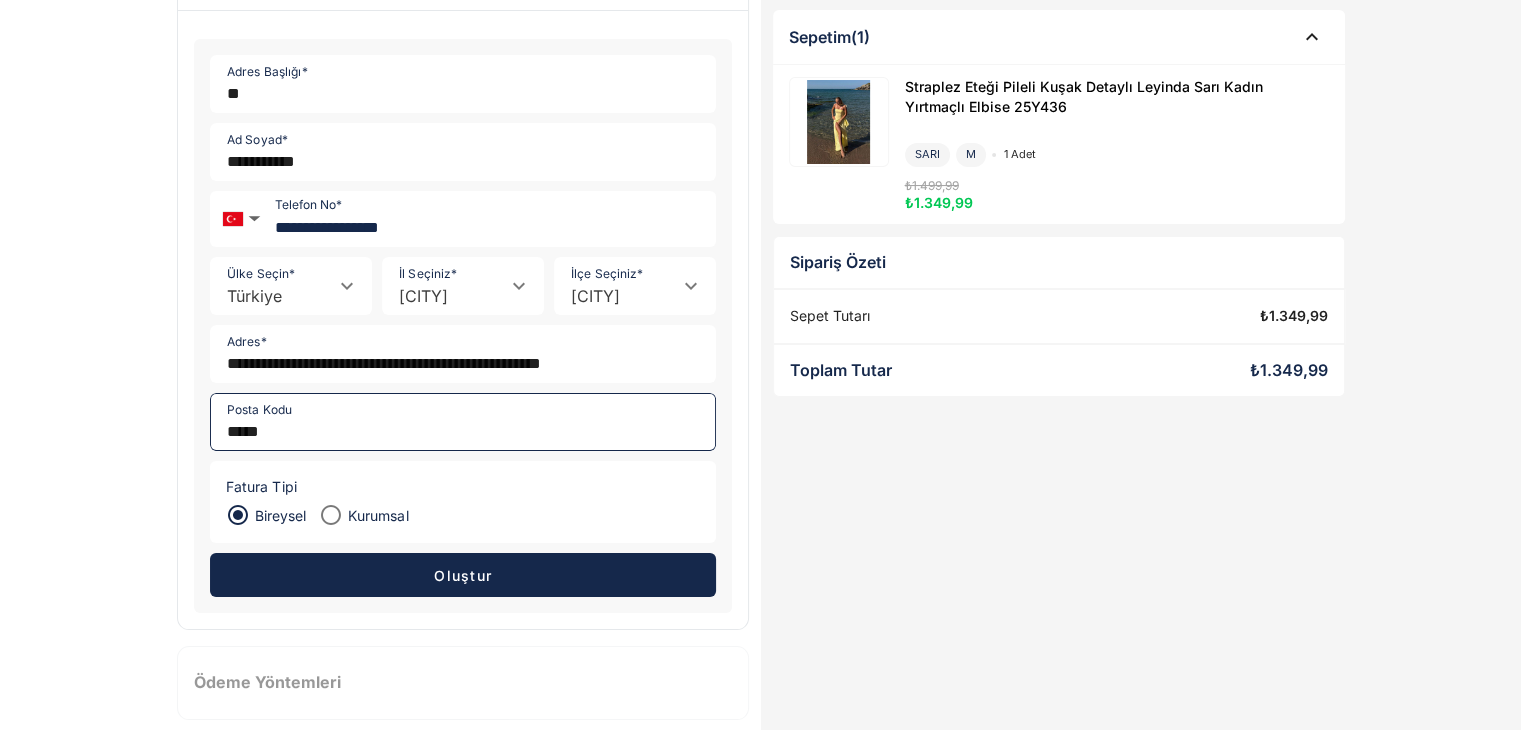scroll, scrollTop: 208, scrollLeft: 0, axis: vertical 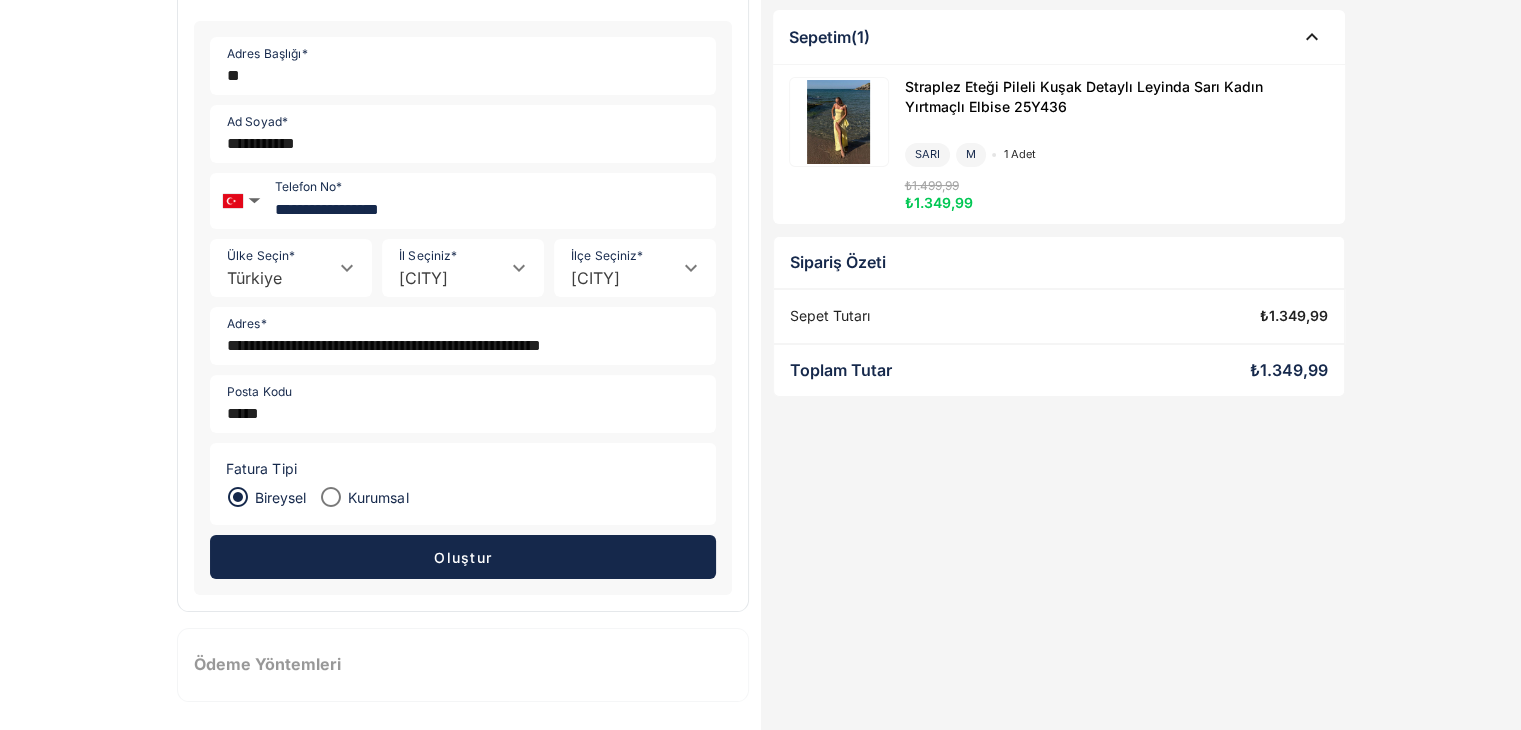 click on "Oluştur" at bounding box center [463, 557] 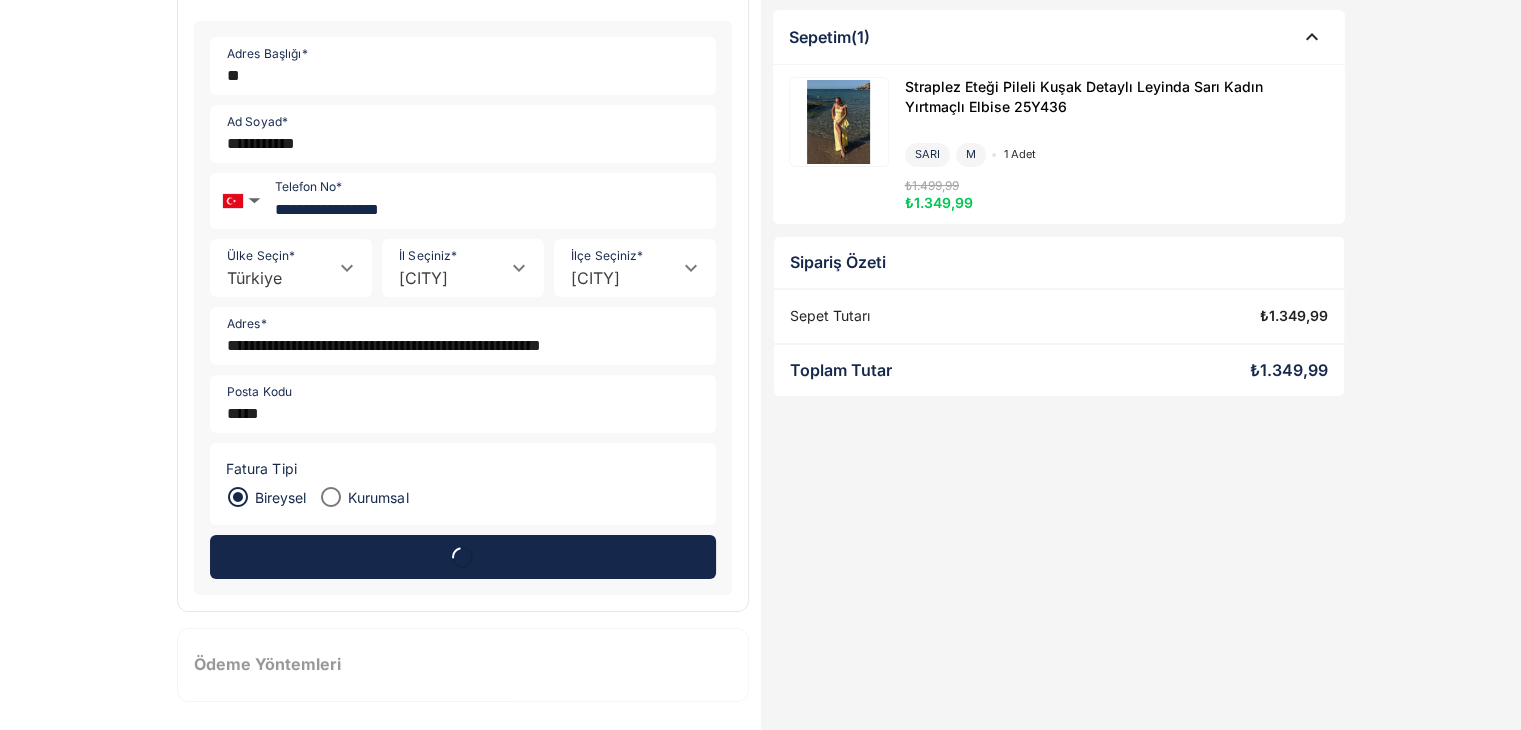 scroll, scrollTop: 0, scrollLeft: 0, axis: both 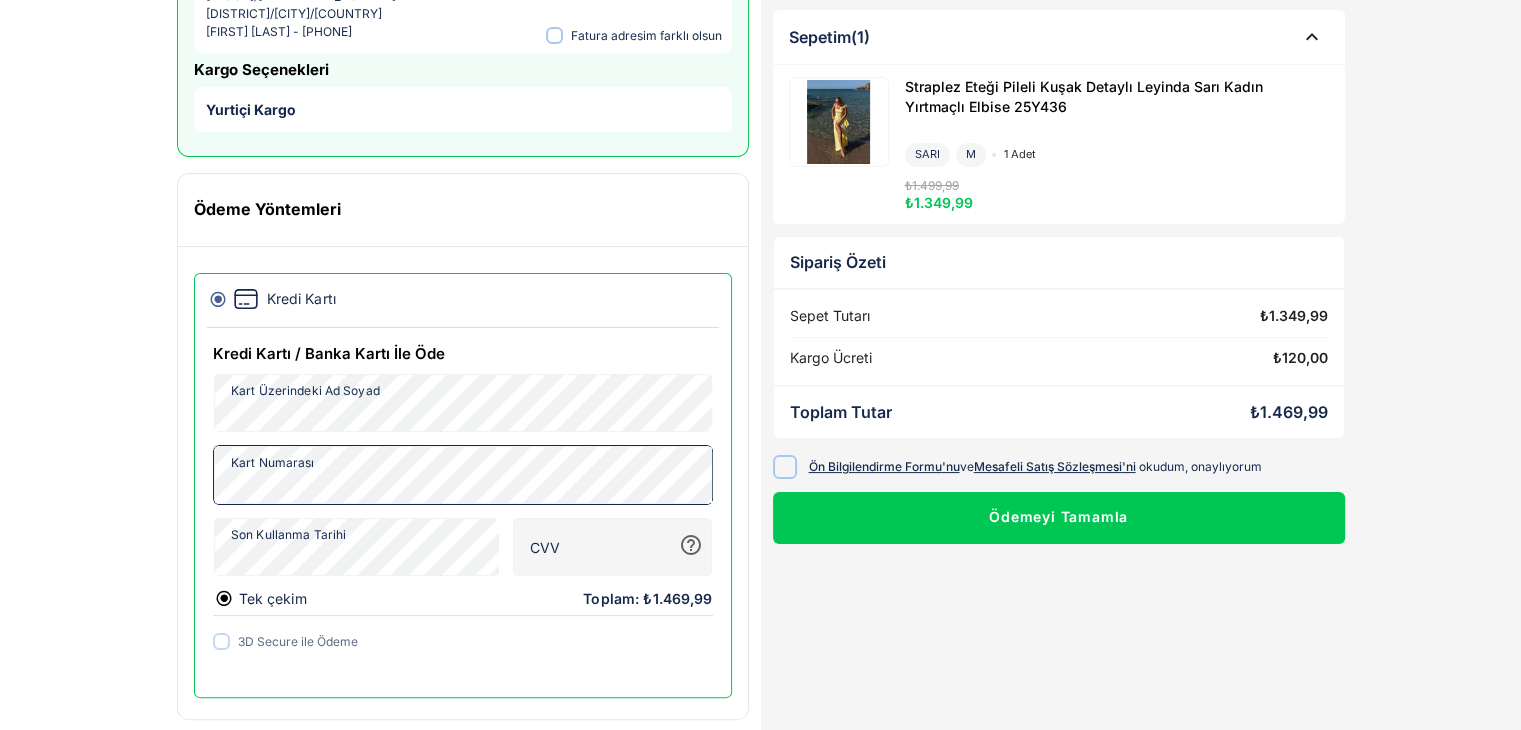 click on "Sepetim [FIRST] [LAST] Teslimat Adresi Düzenle ev [STREET] [NUMBER] [STREET_NAME] [BUILDING_NAME] [FLOOR]/[APARTMENT_NUMBER] [DISTRICT]/[CITY]/[COUNTRY] [FIRST] [LAST] - [PHONE] Fatura adresim farklı olsun Kargo Seçenekleri Yurtiçi Kargo Ödeme Yöntemleri Kredi Kartı Kredi Kartı / Banka Kartı İle Öde [CARD_HOLDER_NAME] [CARD_HOLDER_NAME] [CARD_NUMBER] [CARD_NUMBER] [EXP_DATE] [EXP_DATE] [CVV] [CVV] Tek çekim Toplam: ₺1.469,99 3D Secure ile Ödeme Sepetim (1) Straplez Eteği Pileli Kuşak Detaylı Leyinda Sarı Kadın Yırtmaçlı Elbise 25Y436 SARI M 1 adet ₺1.499,99 ₺1.349,99 Sipariş Özeti Sepet Tutarı ₺1.349,99 Kargo Ücreti ₺120,00 Toplam Tutar ₺1.469,99 Ön Bilgilendirme Formu 'nu ve Mesafeli Satış Sözleşmesi 'ni okudum, onaylıyorum Ödemeyi Tamamla" at bounding box center [760, 245] 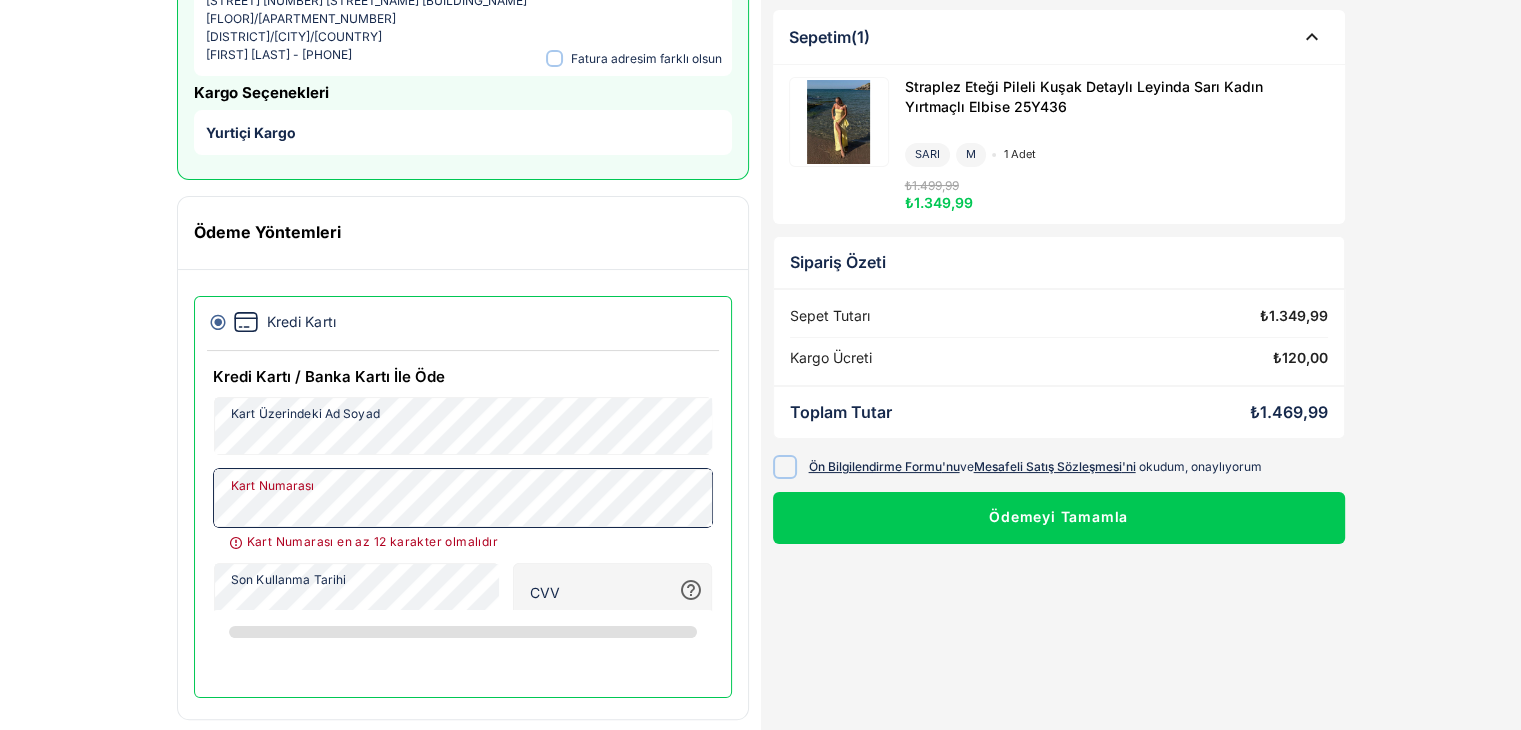 scroll, scrollTop: 261, scrollLeft: 0, axis: vertical 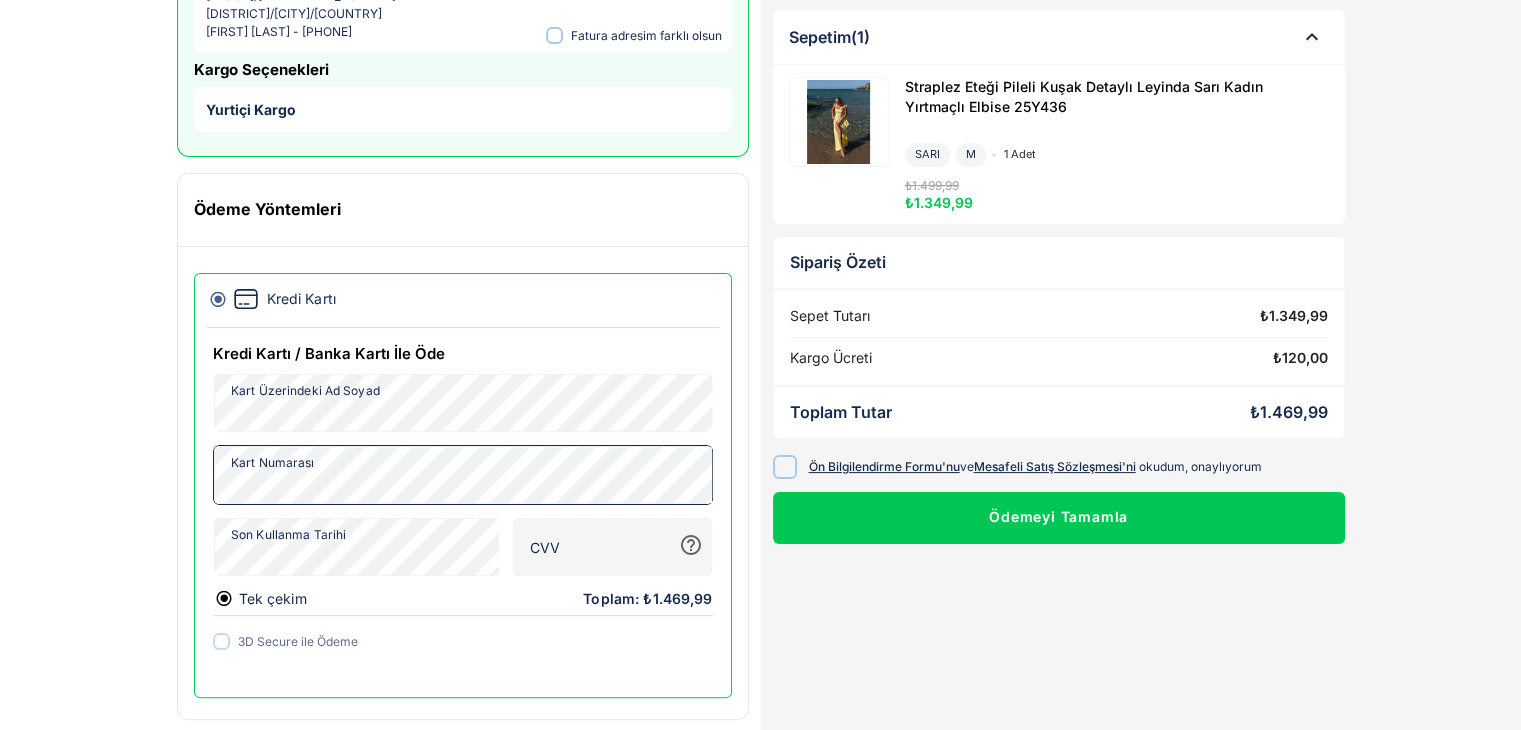 click on "Sepetim [FIRST] [LAST] Teslimat Adresi Düzenle ev [STREET] [NUMBER] [STREET_NAME] [BUILDING_NAME] [FLOOR]/[APARTMENT_NUMBER] [DISTRICT]/[CITY]/[COUNTRY] [FIRST] [LAST] - [PHONE] Fatura adresim farklı olsun Kargo Seçenekleri Yurtiçi Kargo Ödeme Yöntemleri Kredi Kartı Kredi Kartı / Banka Kartı İle Öde [CARD_HOLDER_NAME] [CARD_HOLDER_NAME] [CARD_NUMBER] [CARD_NUMBER] [EXP_DATE] [EXP_DATE] [CVV] [CVV] Tek çekim Toplam: ₺1.469,99 3D Secure ile Ödeme Sepetim (1) Straplez Eteği Pileli Kuşak Detaylı Leyinda Sarı Kadın Yırtmaçlı Elbise 25Y436 SARI M 1 adet ₺1.499,99 ₺1.349,99 Sipariş Özeti Sepet Tutarı ₺1.349,99 Kargo Ücreti ₺120,00 Toplam Tutar ₺1.469,99 Ön Bilgilendirme Formu 'nu ve Mesafeli Satış Sözleşmesi 'ni okudum, onaylıyorum Ödemeyi Tamamla" at bounding box center [760, 245] 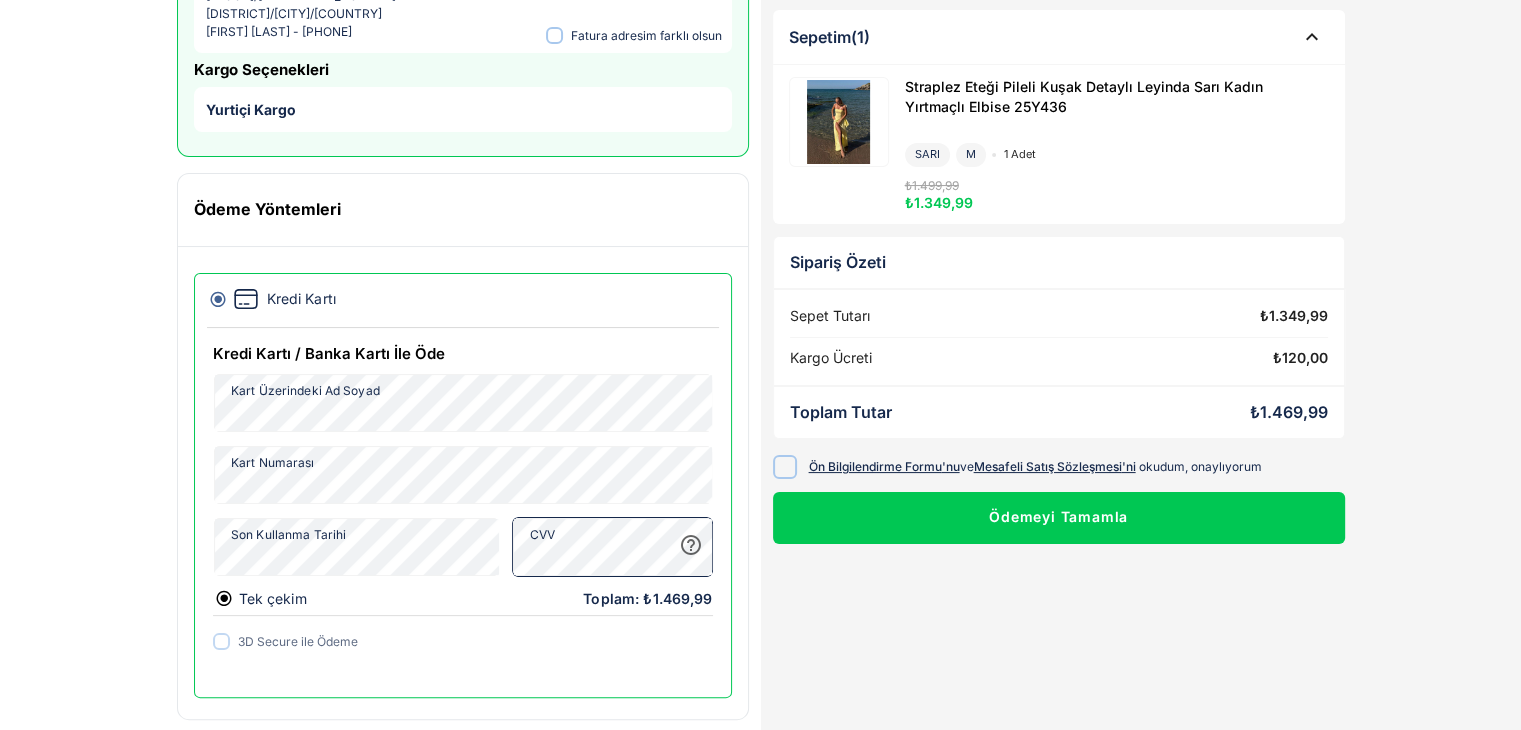 click on "Sepetim (1) Straplez Eteği Pileli Kuşak Detaylı Leyinda Sarı Kadın Yırtmaçlı Elbise 25Y436 SARI M 1 adet ₺1.499,99 ₺1.349,99 Sipariş Özeti Sepet Tutarı ₺1.349,99 Kargo Ücreti ₺120,00 Toplam Tutar ₺1.469,99 Ön Bilgilendirme Formu 'nu ve Mesafeli Satış Sözleşmesi 'ni okudum, onaylıyorum Ödemeyi Tamamla" at bounding box center [1059, 288] 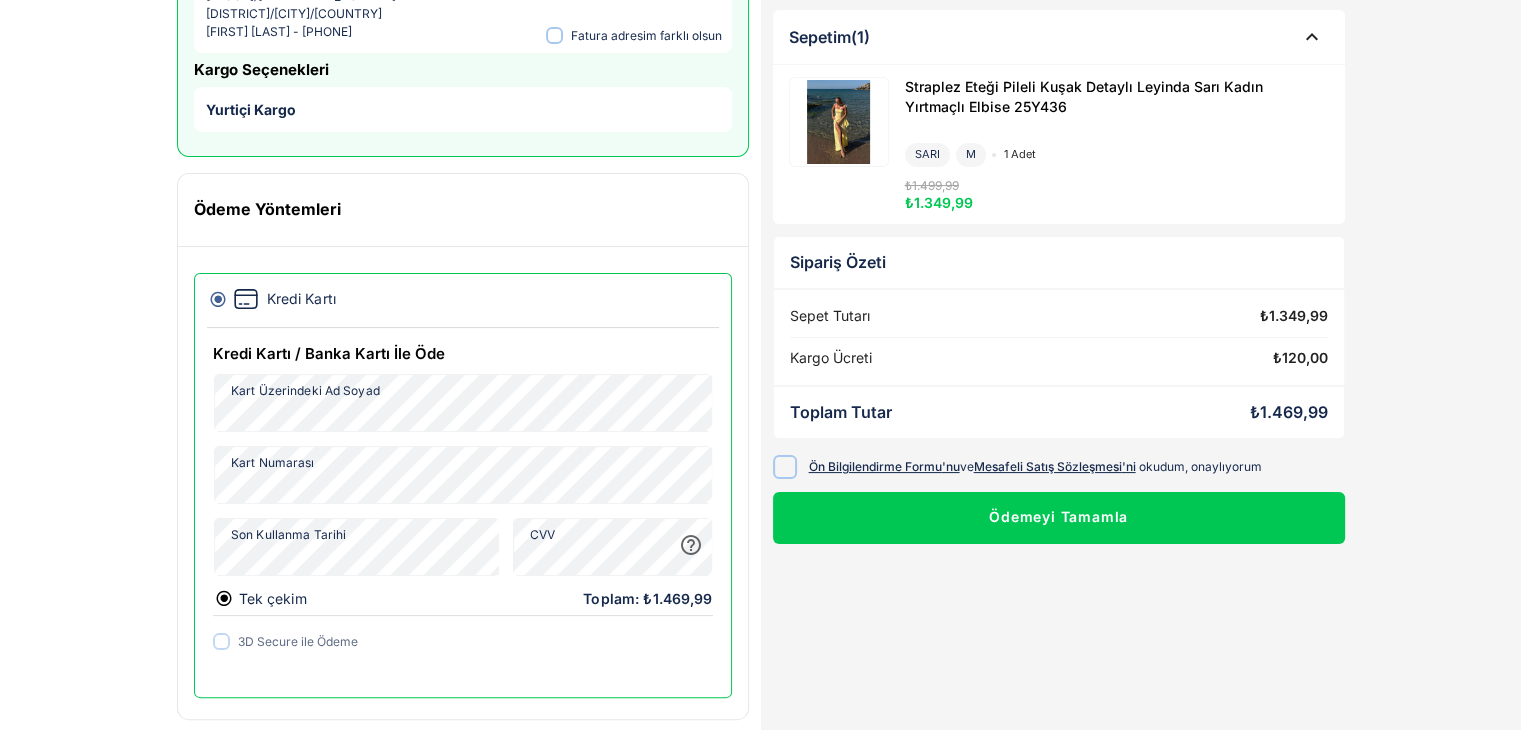 click at bounding box center (784, 466) 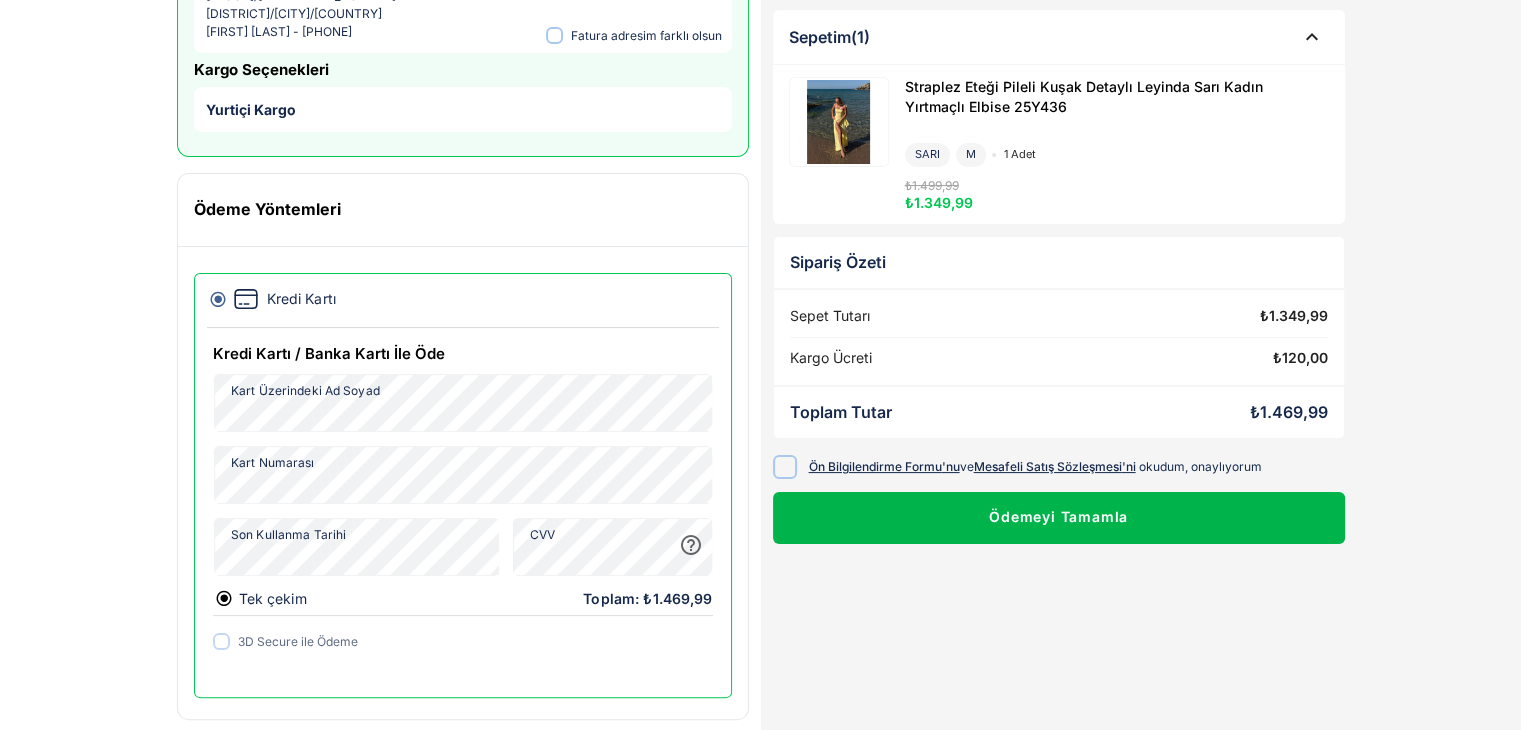 click on "Ödemeyi Tamamla" 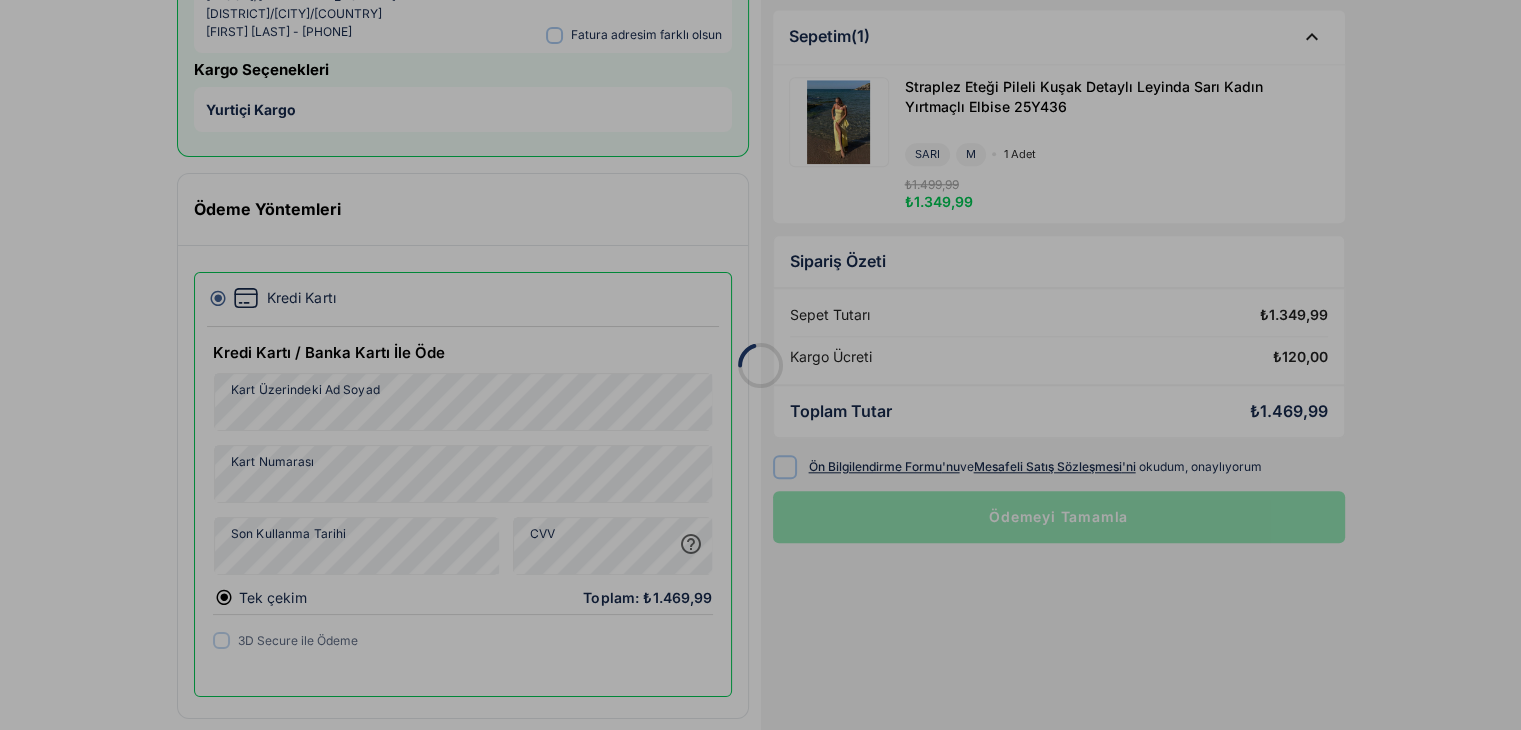 scroll, scrollTop: 261, scrollLeft: 0, axis: vertical 